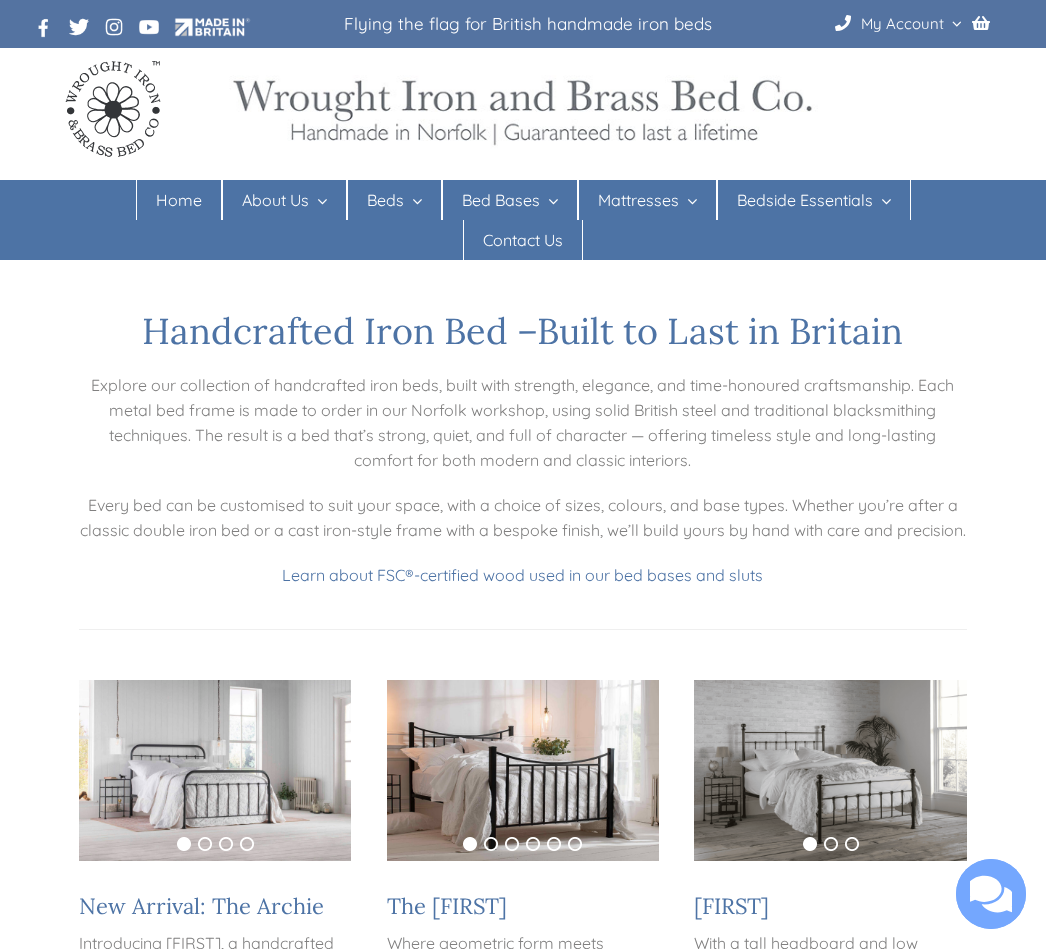 scroll, scrollTop: 0, scrollLeft: 0, axis: both 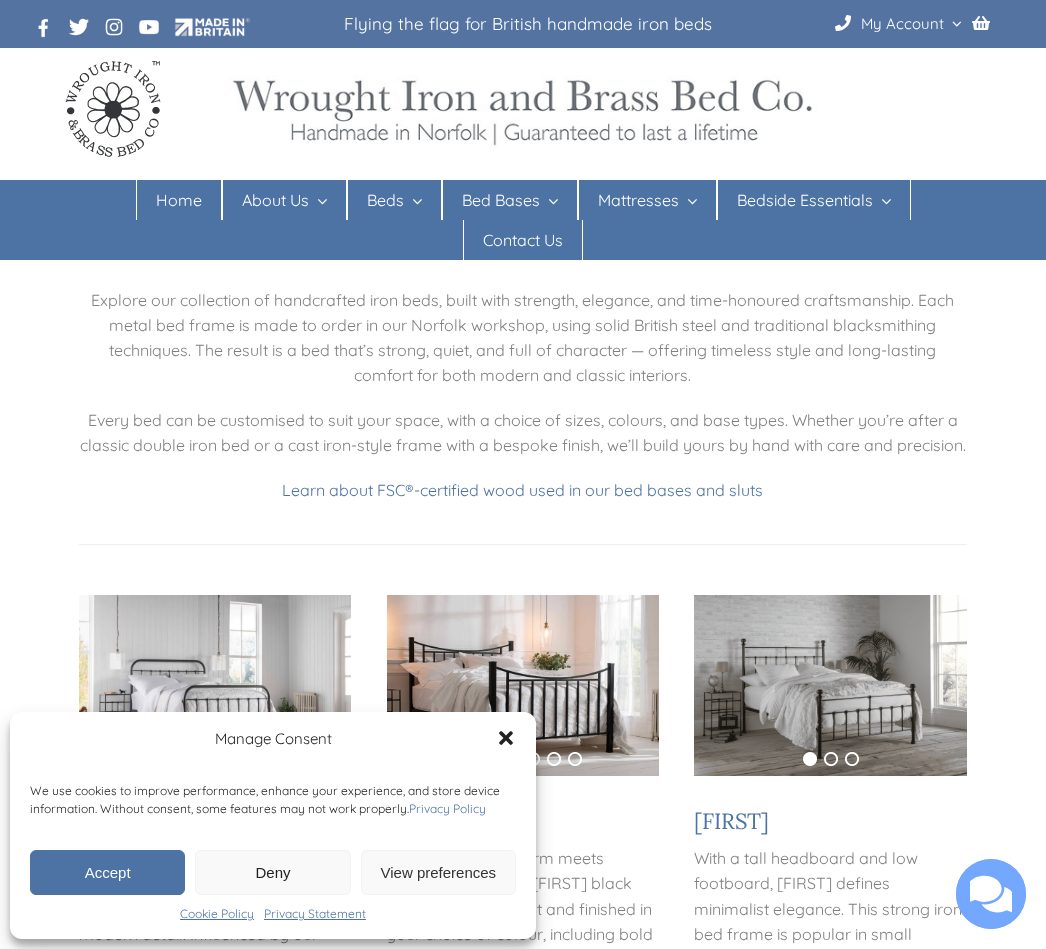 click 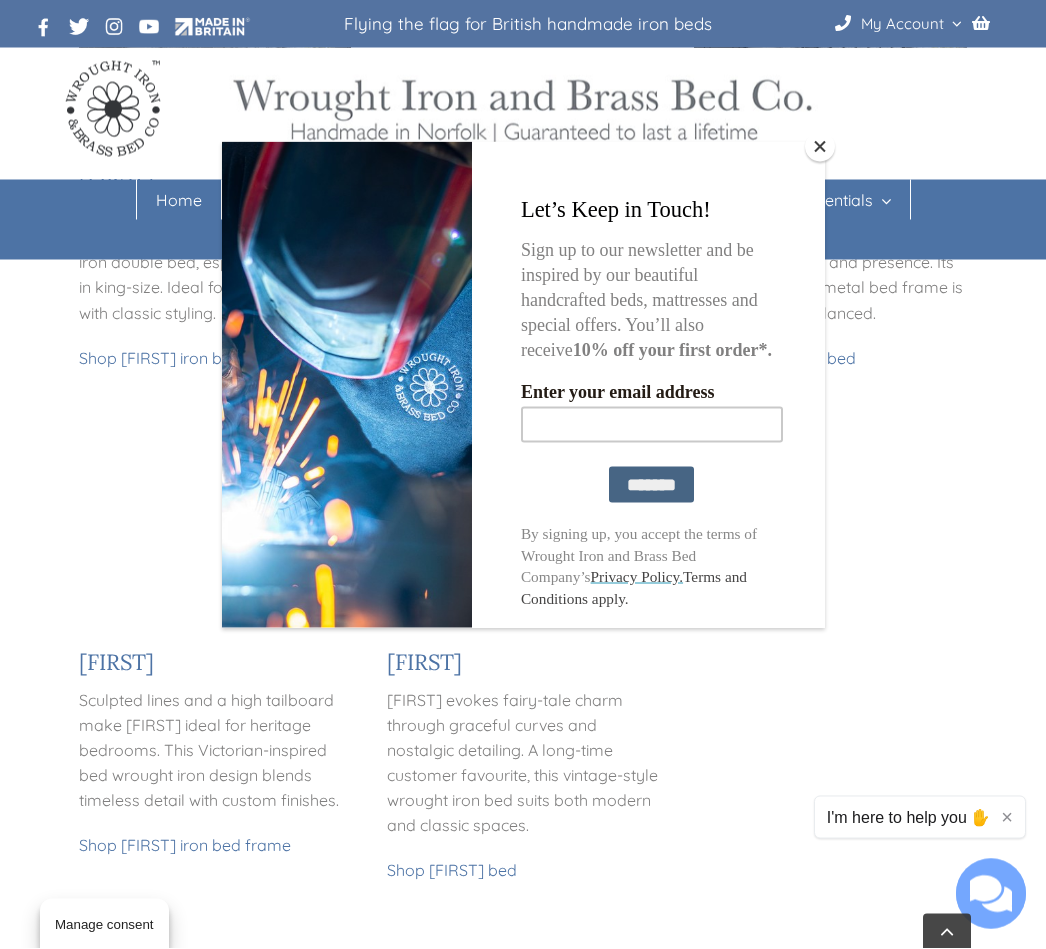 scroll, scrollTop: 1857, scrollLeft: 0, axis: vertical 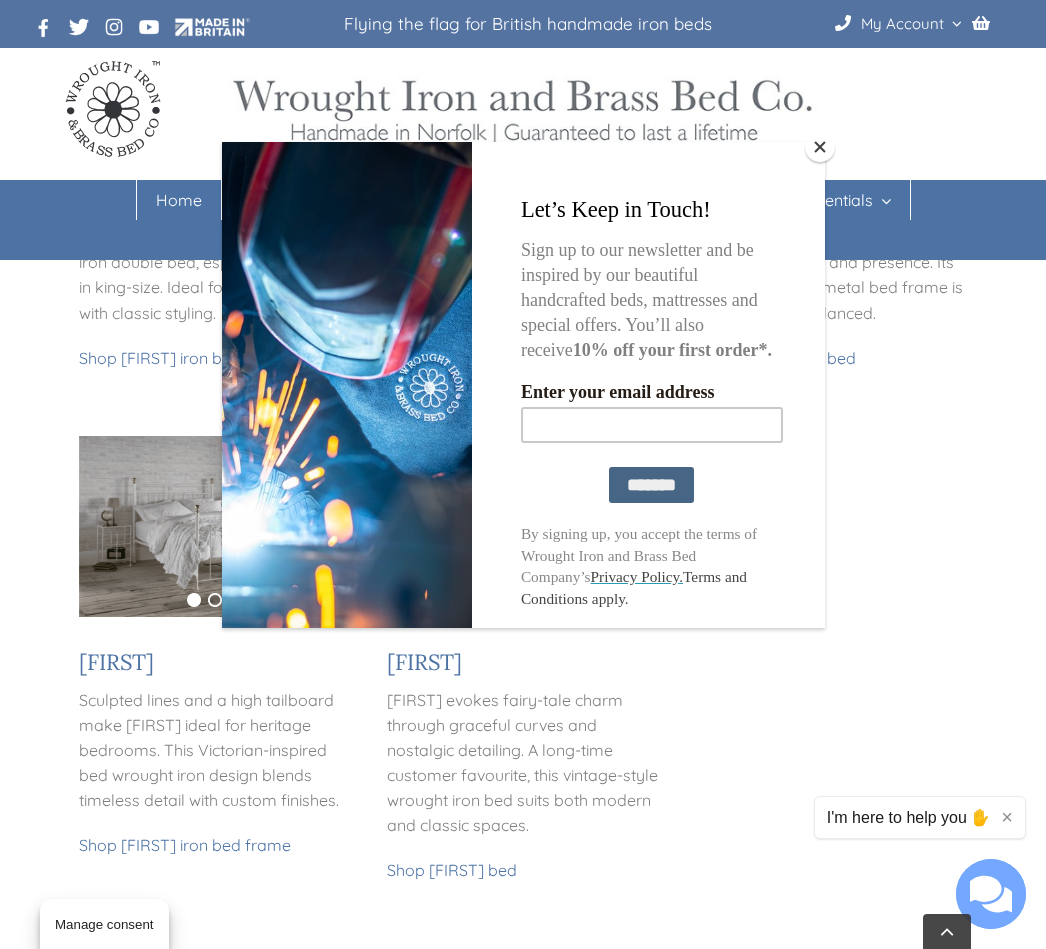click at bounding box center [820, 147] 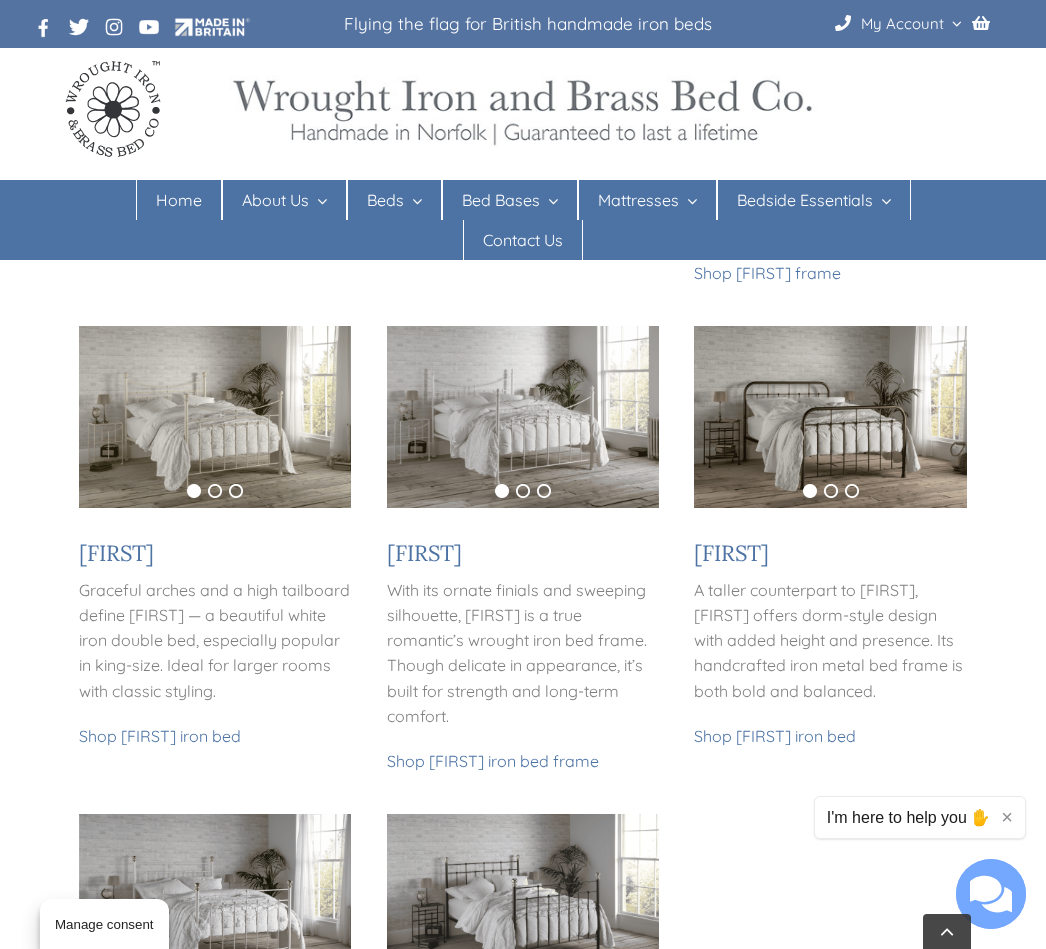 scroll, scrollTop: 1478, scrollLeft: 0, axis: vertical 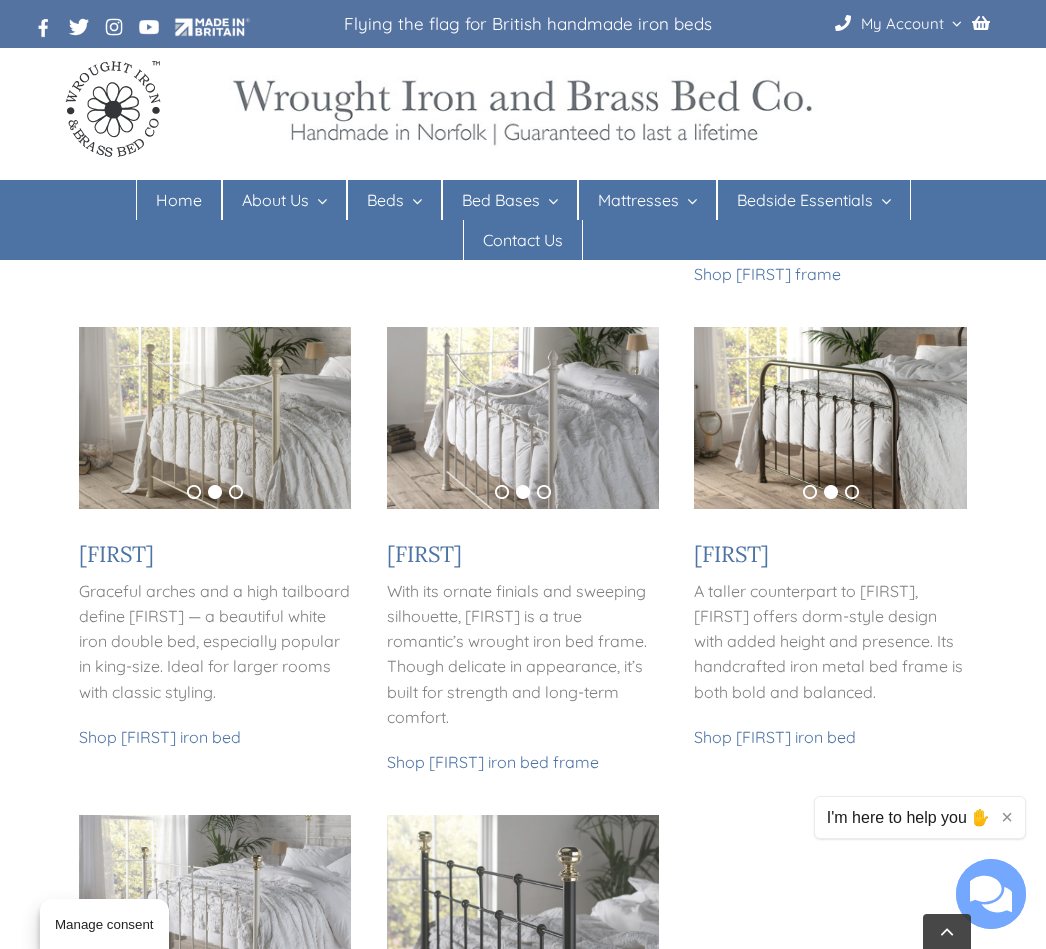 click on "[PERSON]" at bounding box center (116, 554) 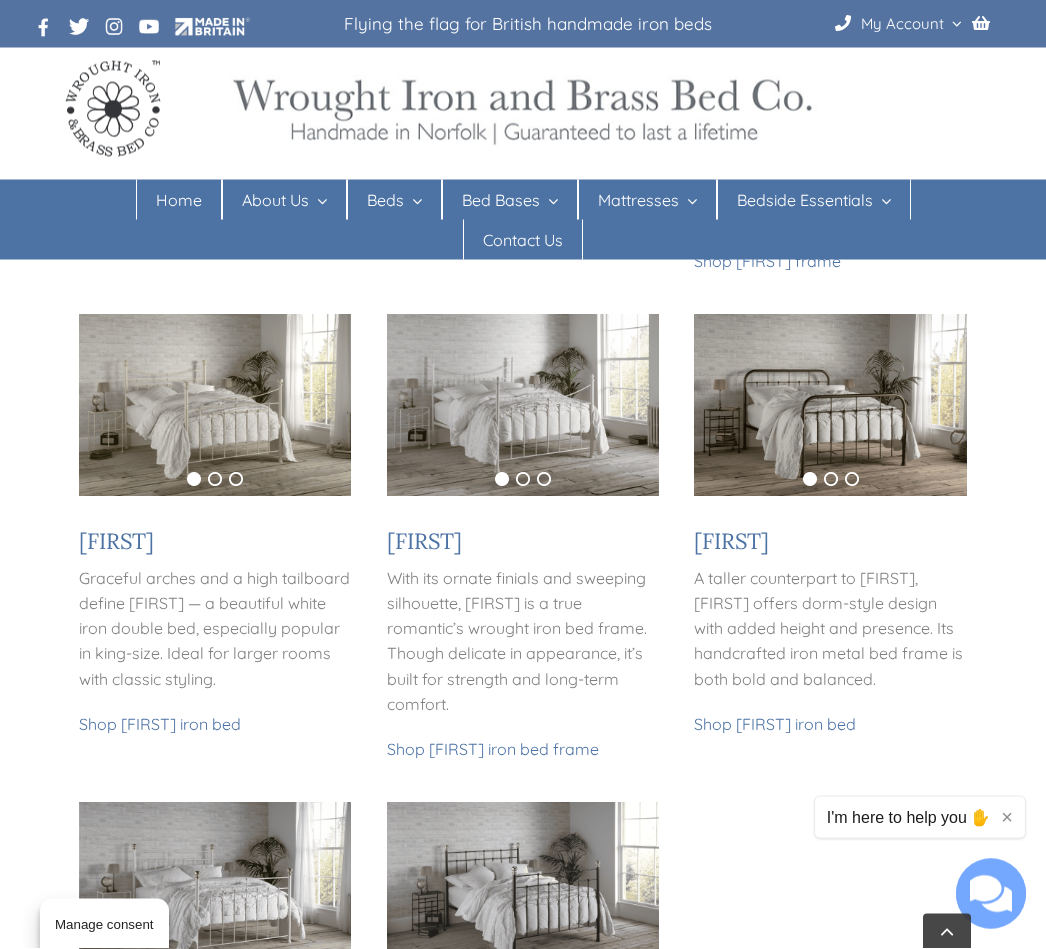 scroll, scrollTop: 1491, scrollLeft: 0, axis: vertical 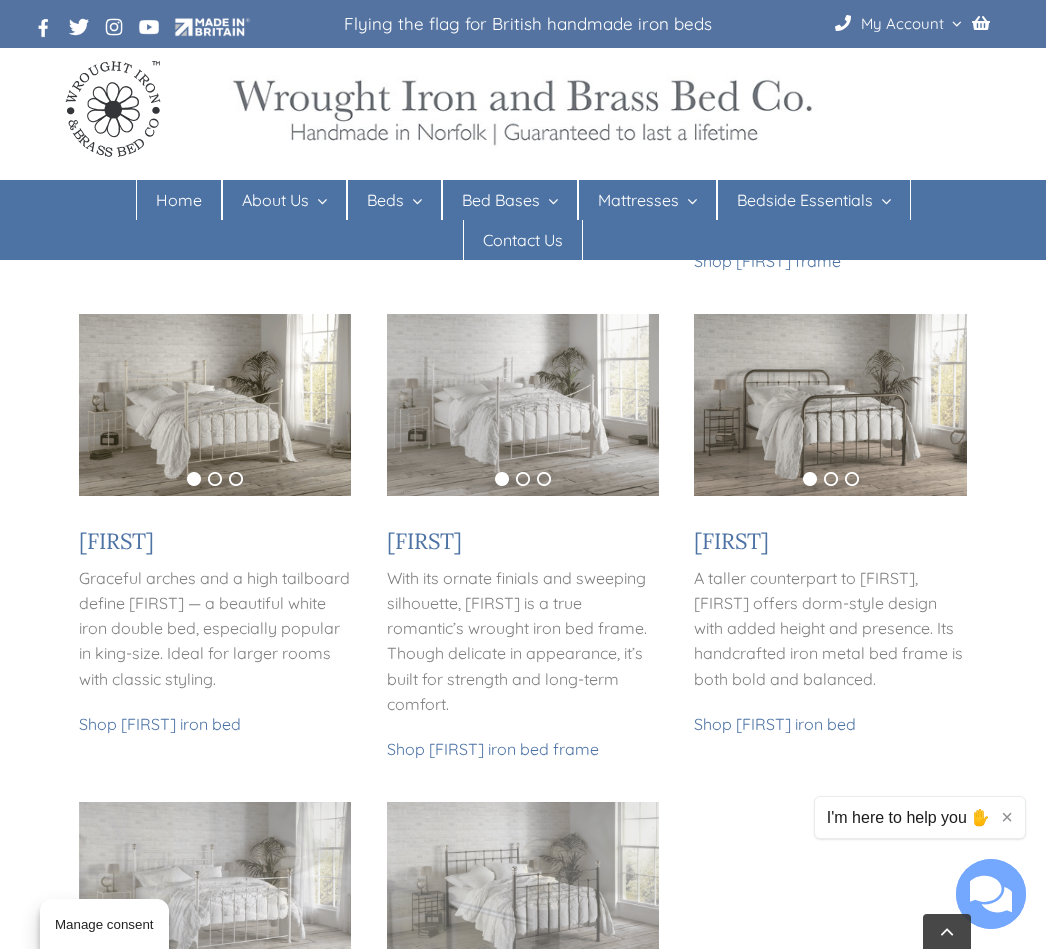 click on "1 2 3
Emily
With its ornate finials and sweeping silhouette, Emily is a true romantic’s wrought iron bed frame. Though delicate in appearance, it’s built for strength and long-term comfort.
Shop Emily iron bed frame" at bounding box center (523, 548) 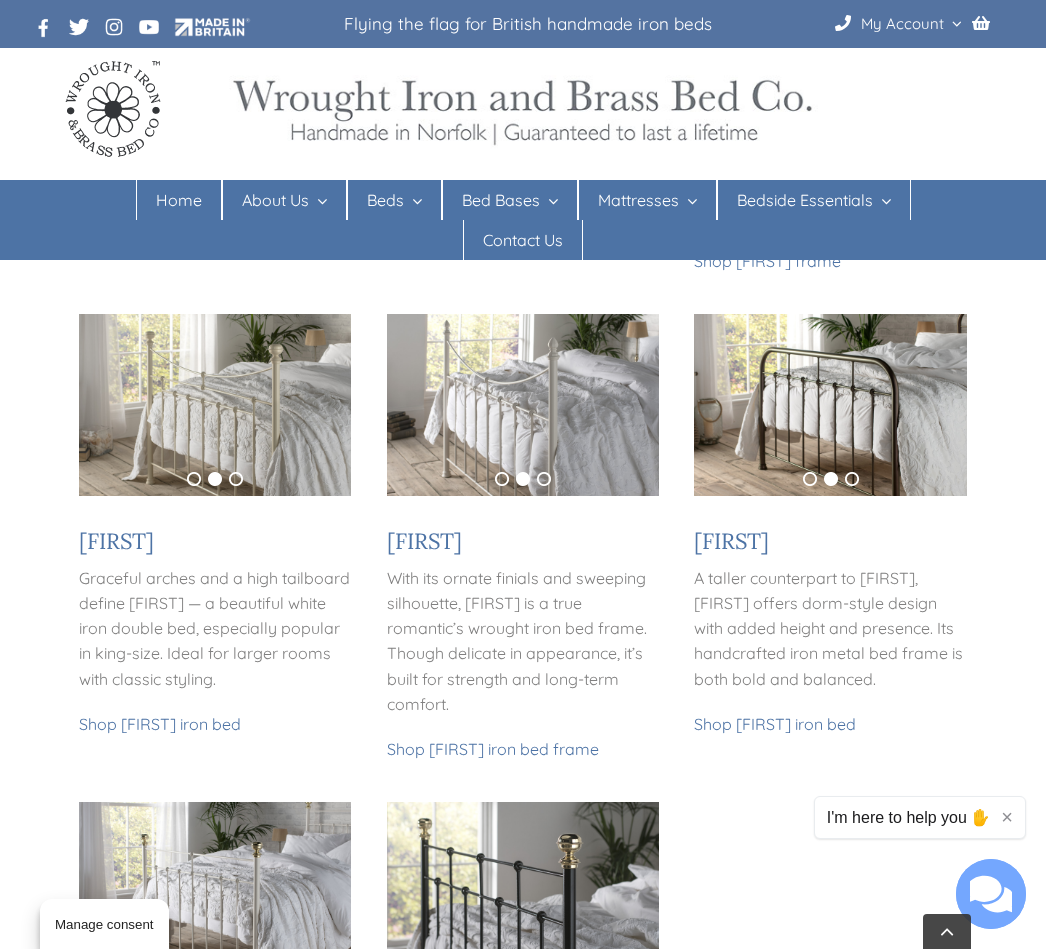 click on "[FIRST]" at bounding box center [424, 541] 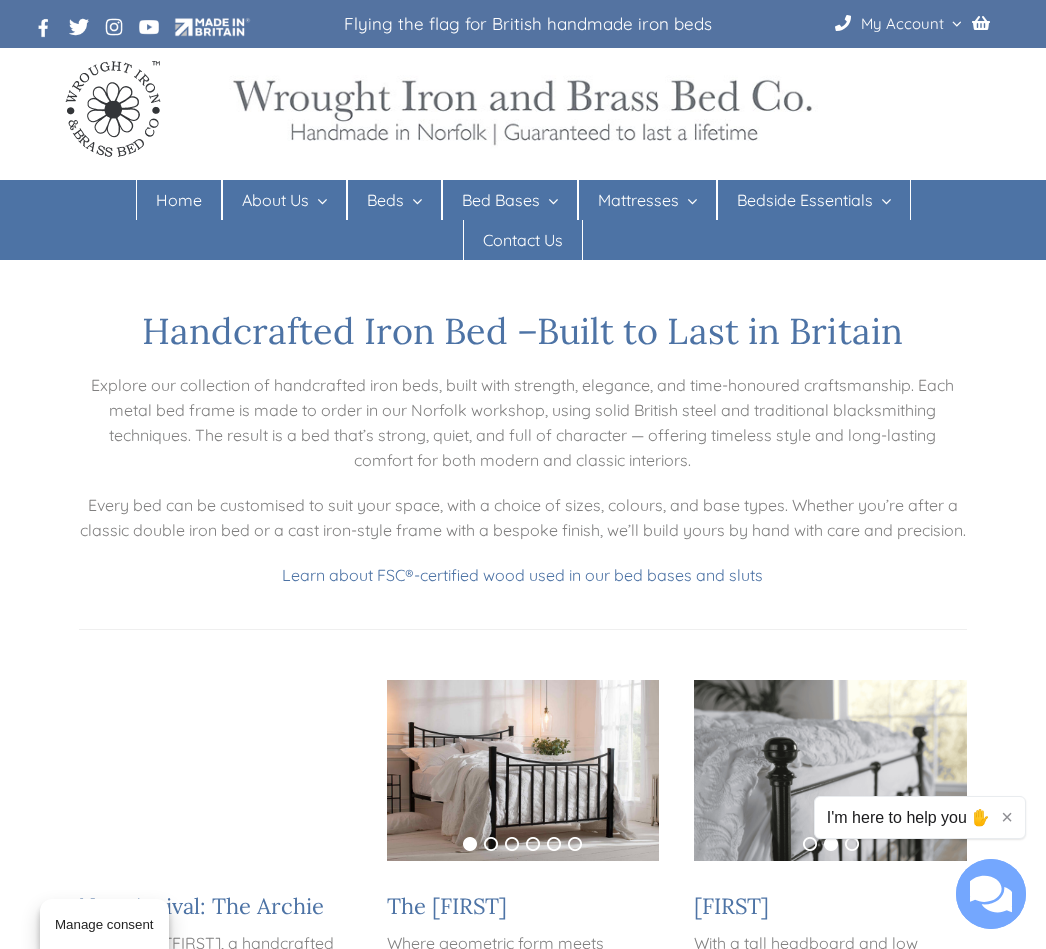 scroll, scrollTop: 1491, scrollLeft: 0, axis: vertical 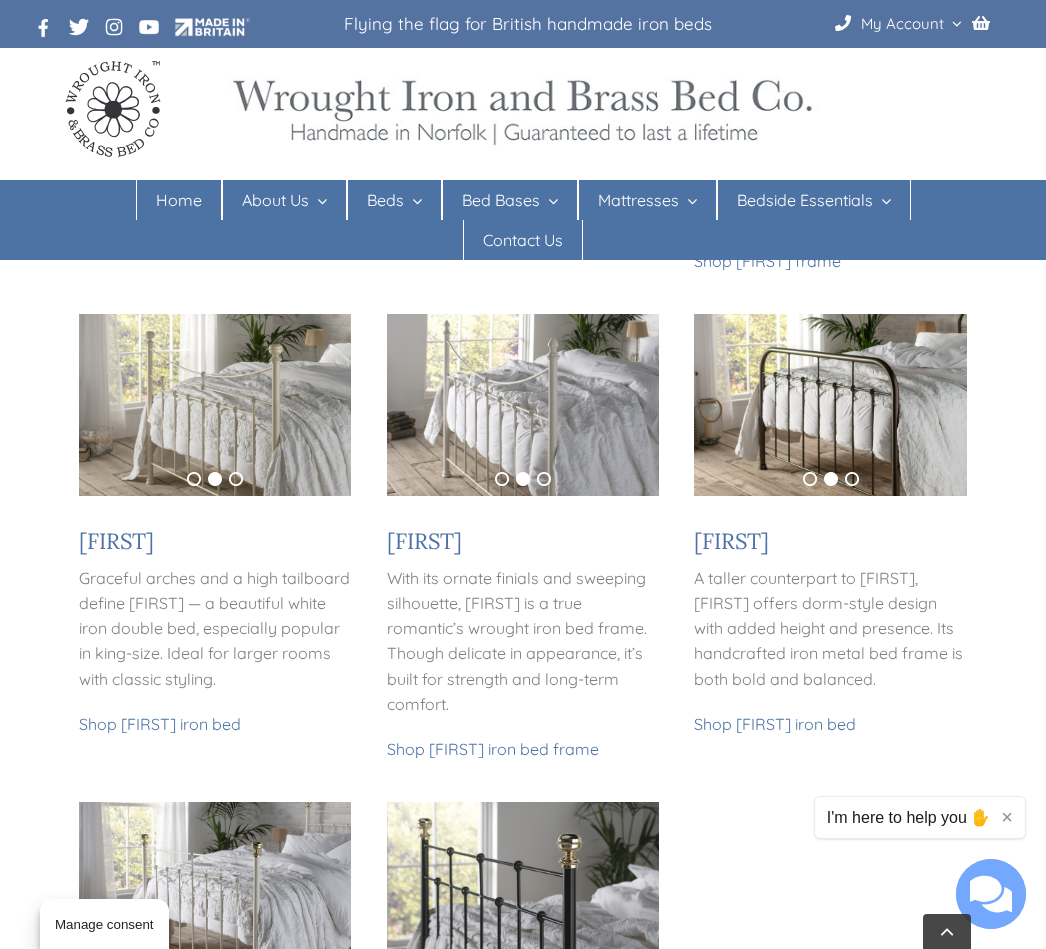 click on "[PERSON]" at bounding box center [215, 541] 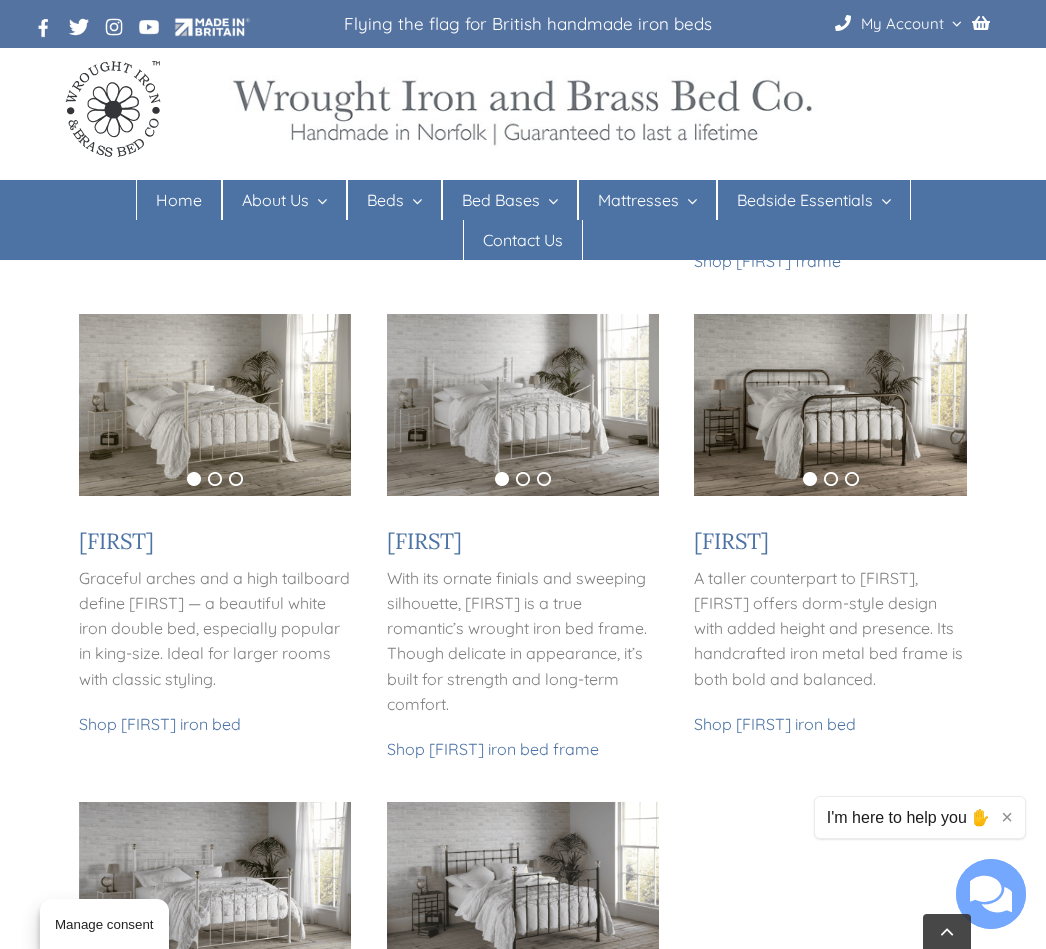 click at bounding box center [215, 404] 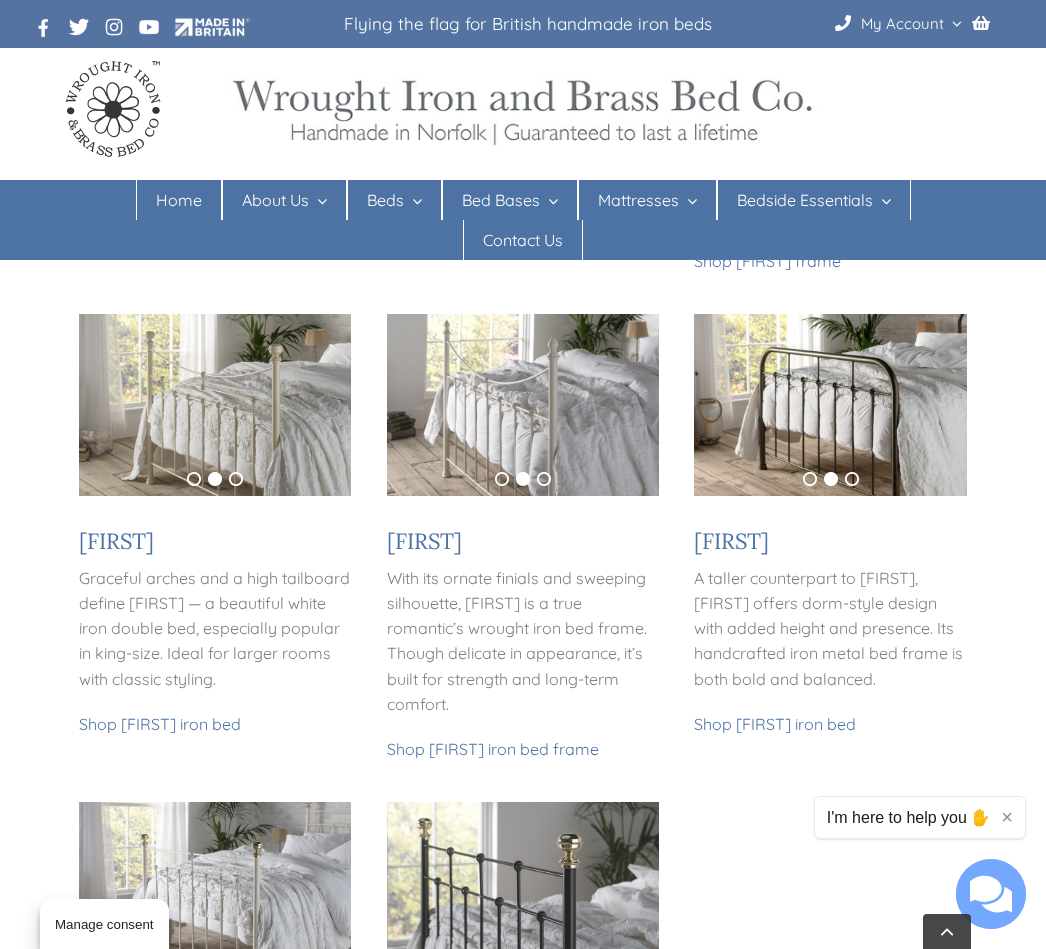 click at bounding box center [215, 404] 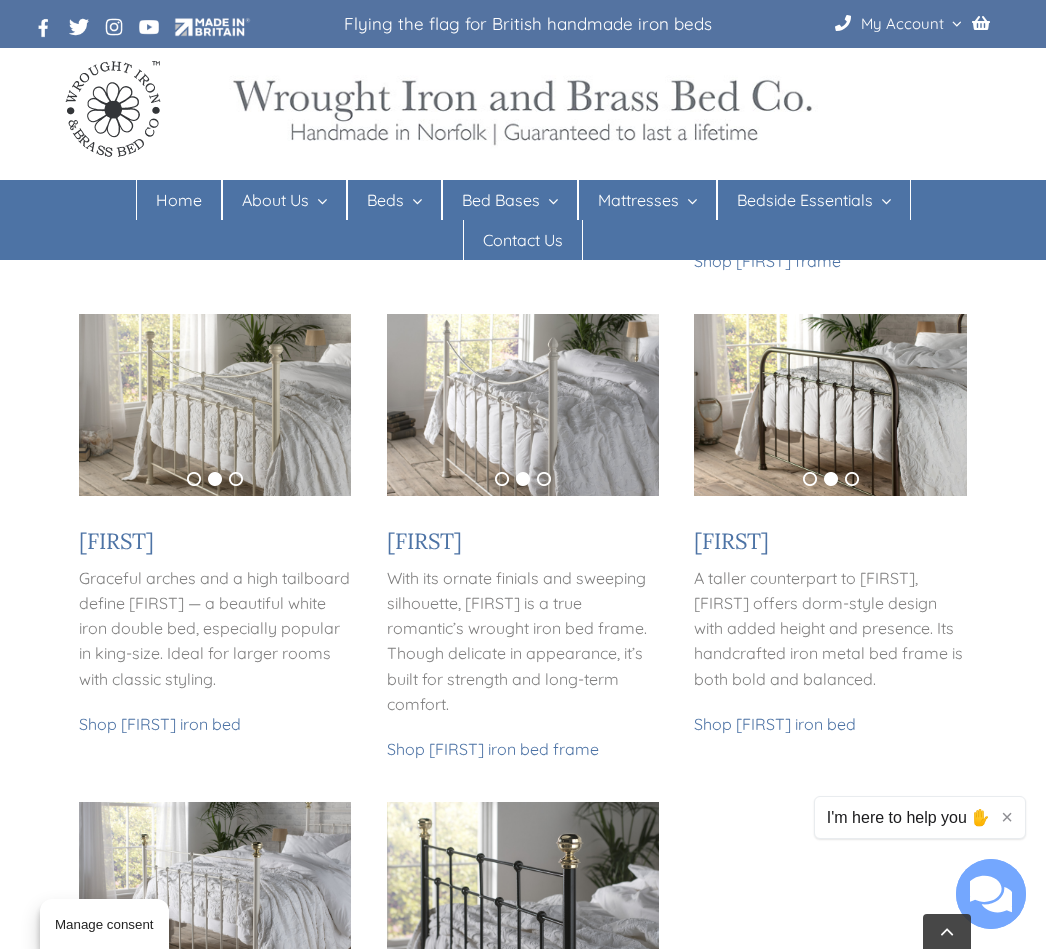 click on "[PERSON]" at bounding box center (116, 541) 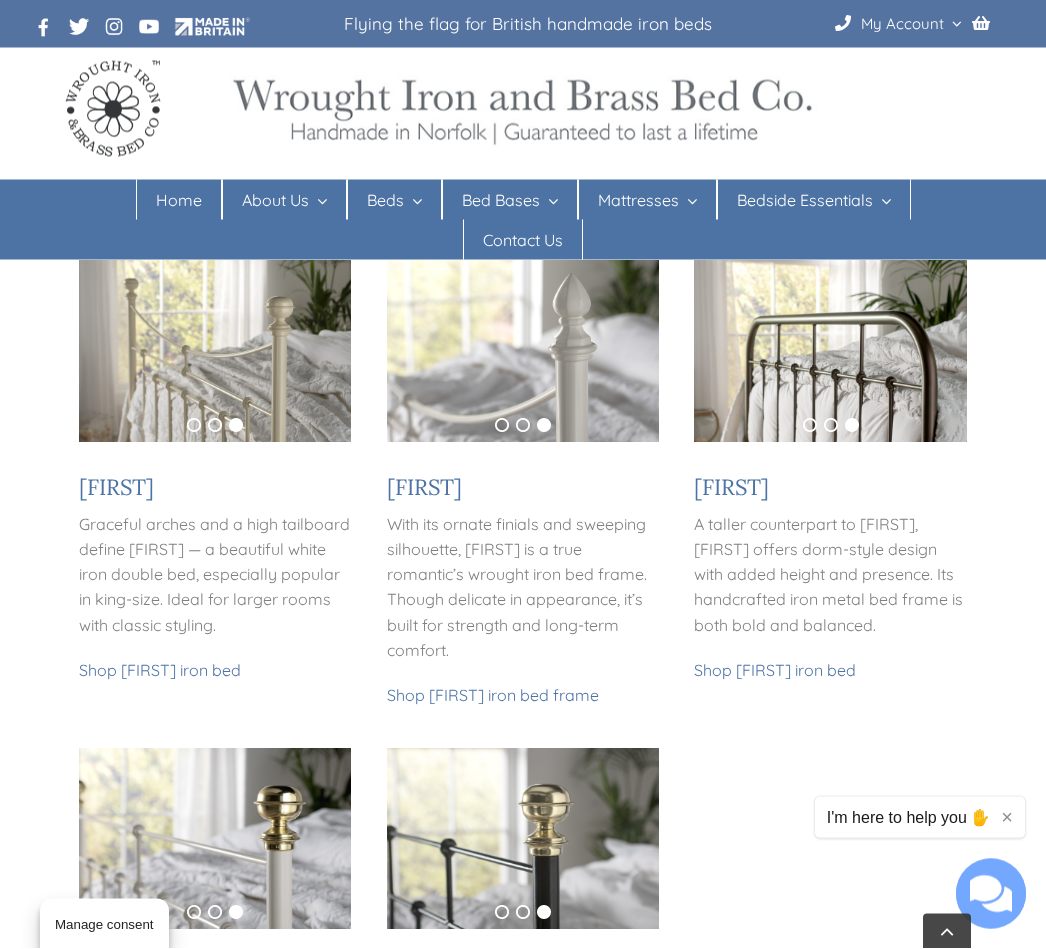 scroll, scrollTop: 1545, scrollLeft: 0, axis: vertical 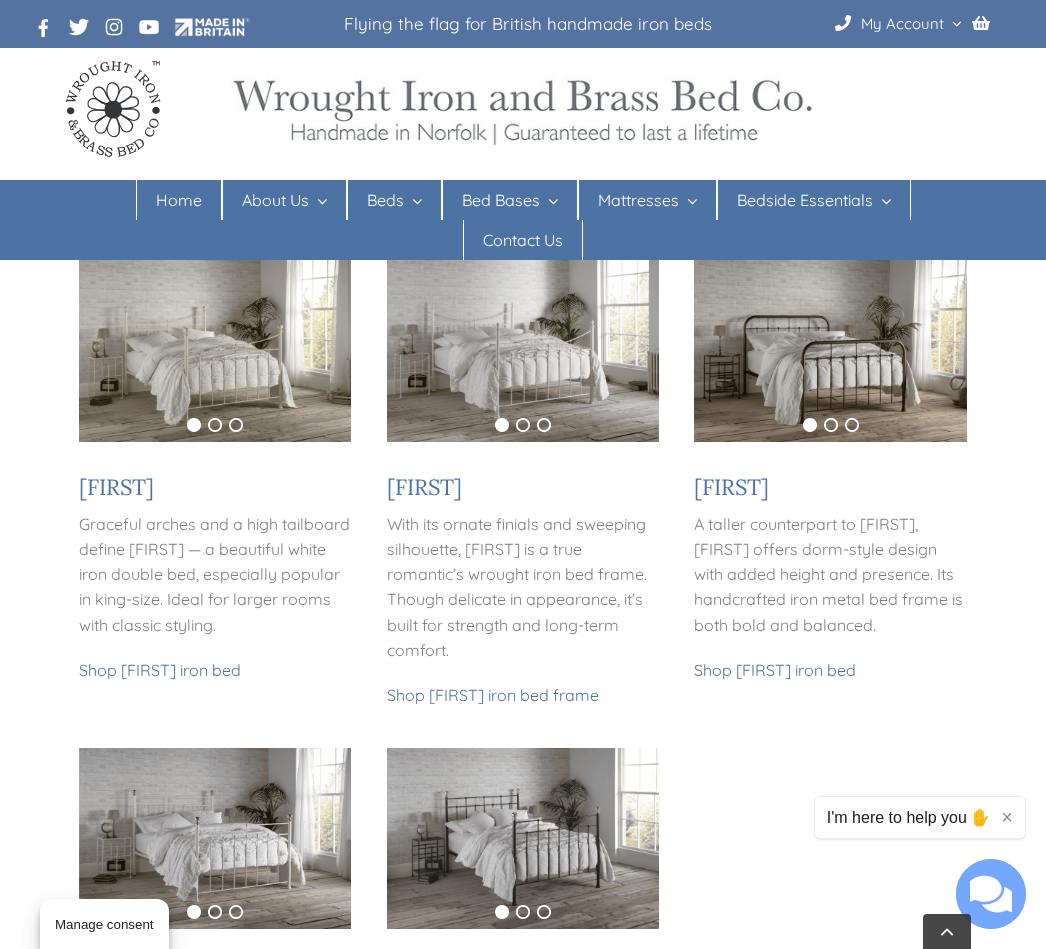click on "Sprung Bed Bases" at bounding box center (525, 280) 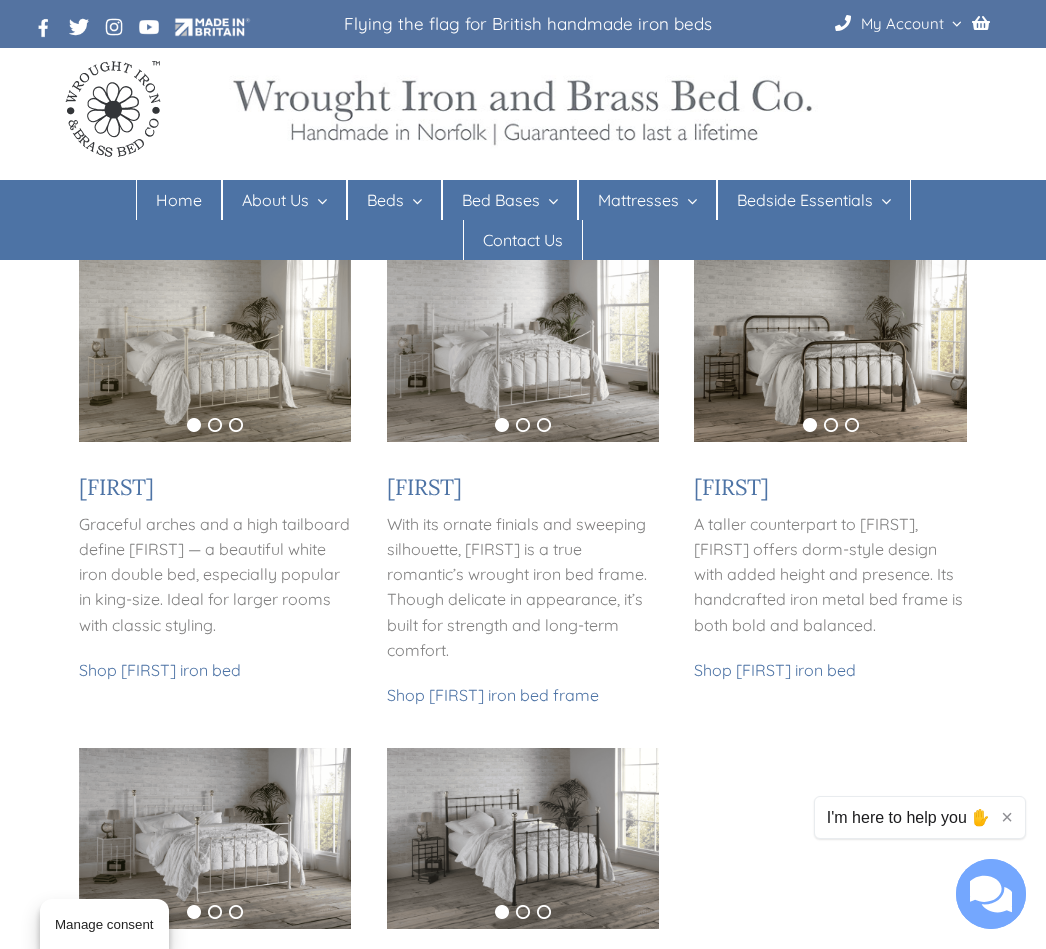 scroll, scrollTop: 1581, scrollLeft: 0, axis: vertical 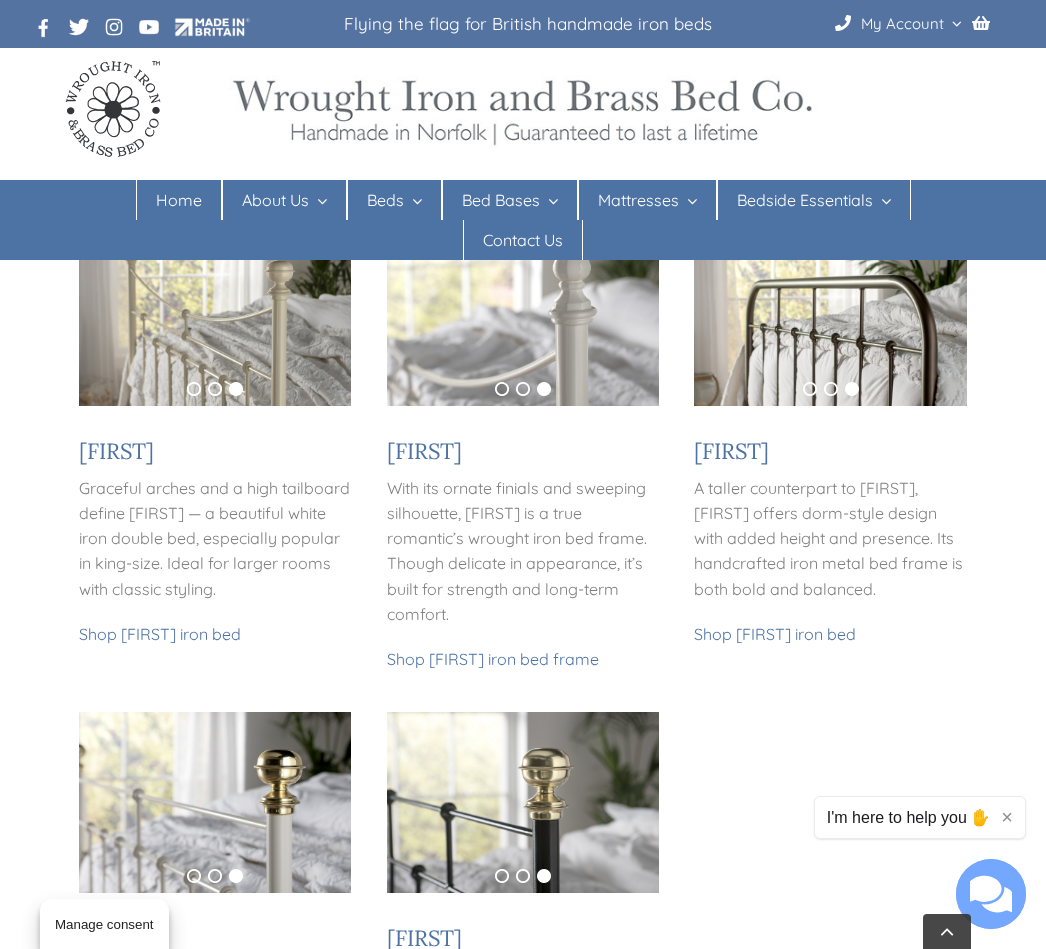 click on "Shop Henry iron bed" at bounding box center [830, 634] 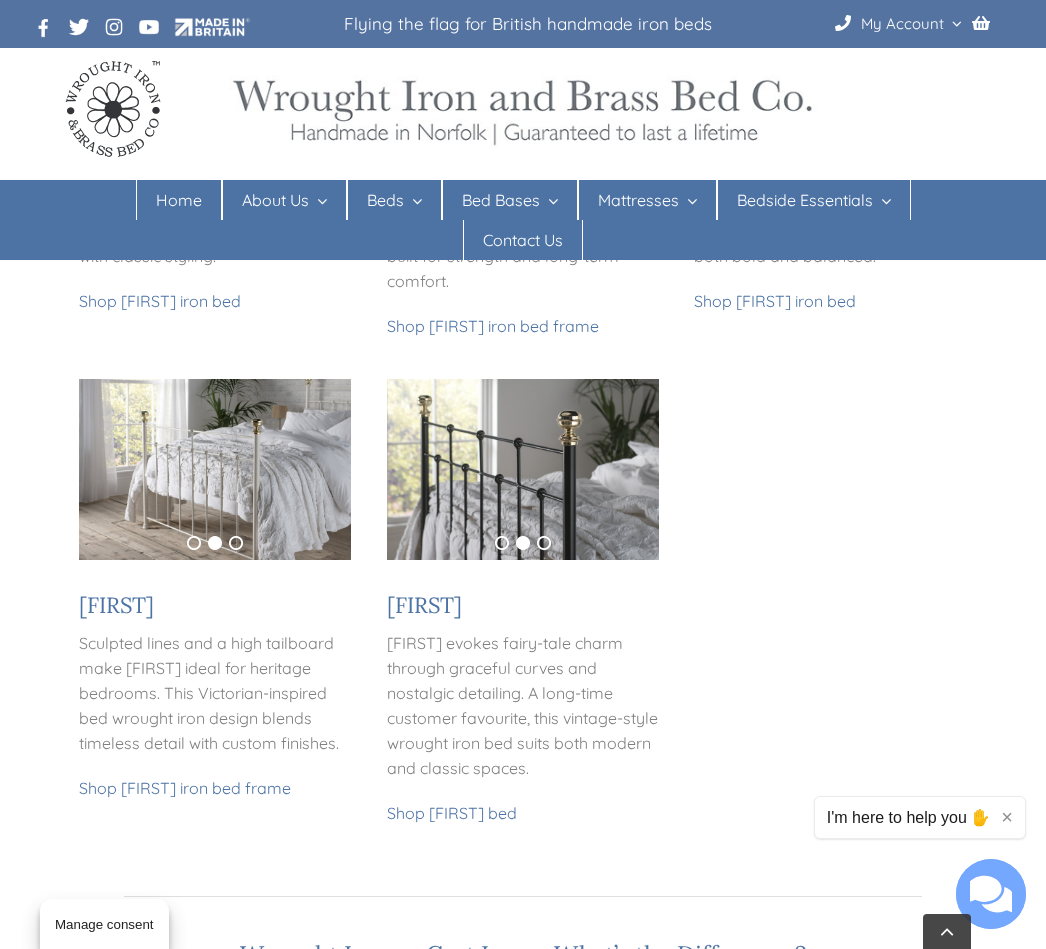 scroll, scrollTop: 1916, scrollLeft: 0, axis: vertical 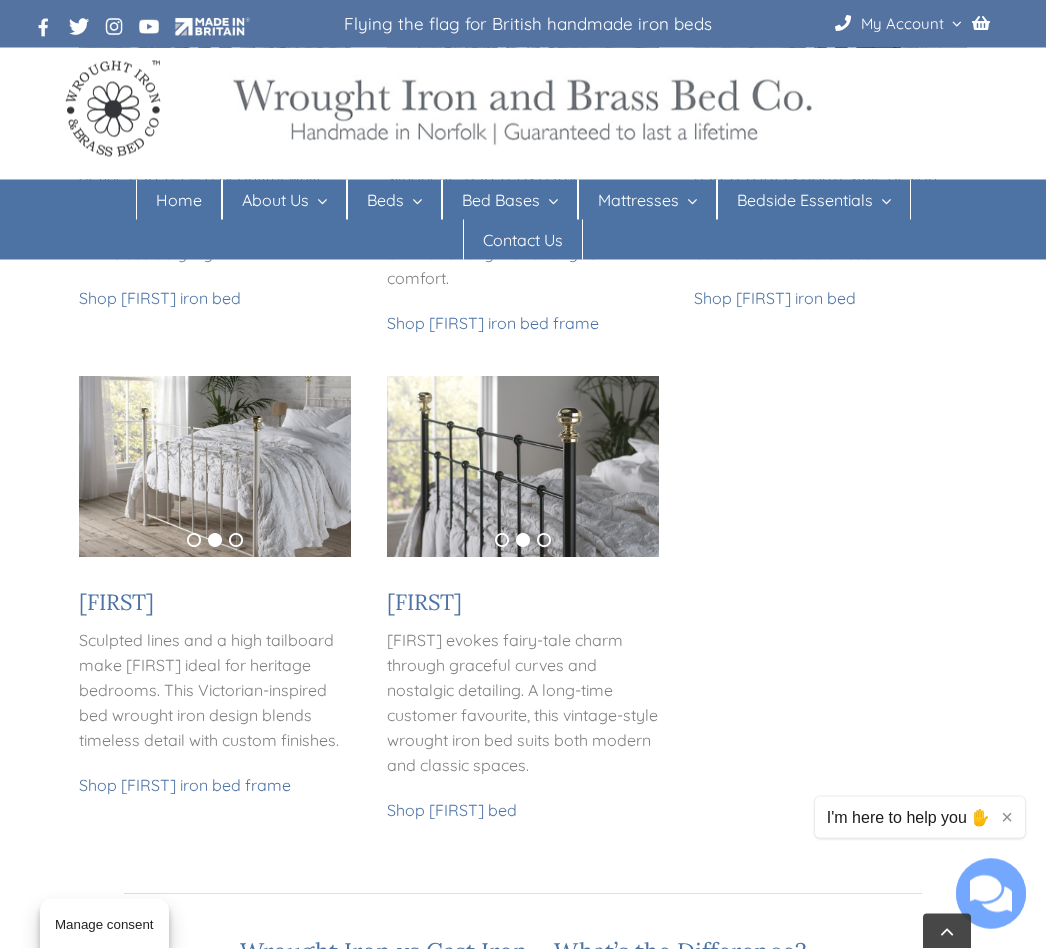 click on "Sculpted lines and a high tailboard make Charlotte ideal for heritage bedrooms. This Victorian-inspired bed wrought iron design blends timeless detail with custom finishes." at bounding box center (215, 692) 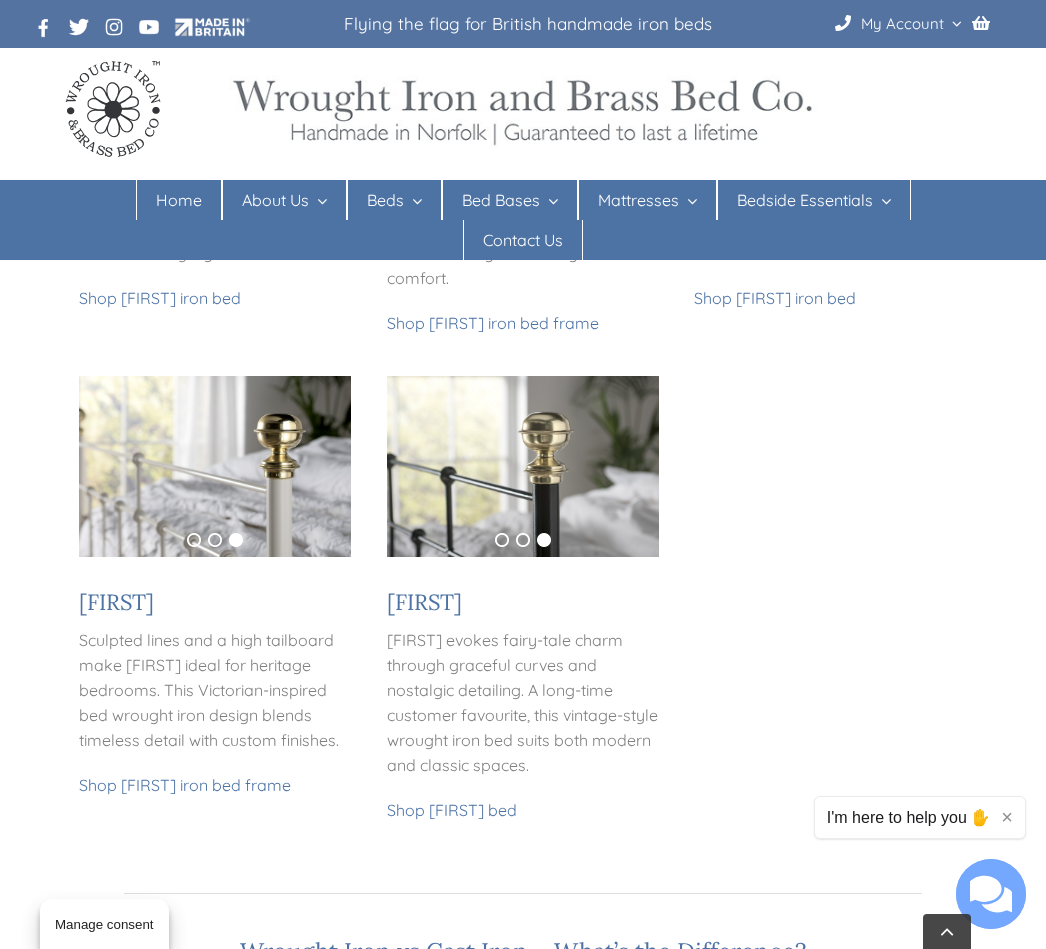 click on "Sculpted lines and a high tailboard make Charlotte ideal for heritage bedrooms. This Victorian-inspired bed wrought iron design blends timeless detail with custom finishes." at bounding box center [215, 691] 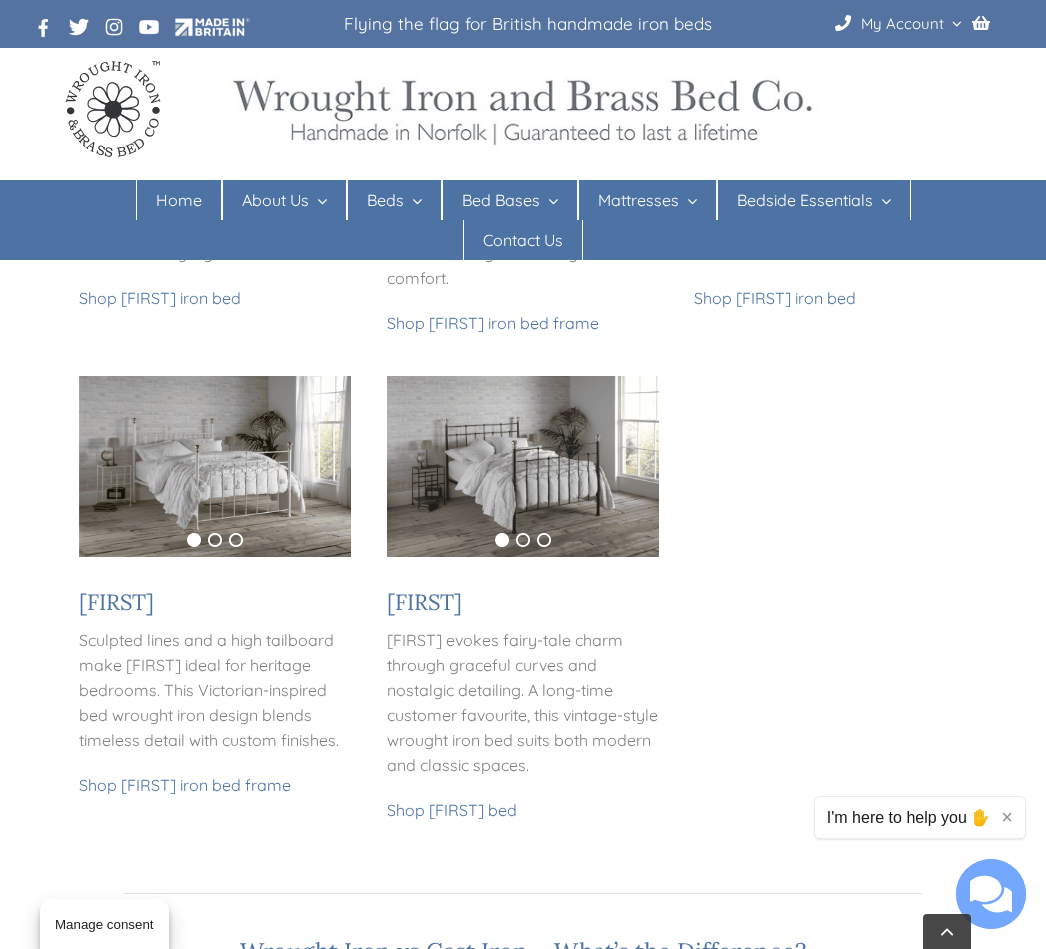 click on "Charlotte" at bounding box center (116, 602) 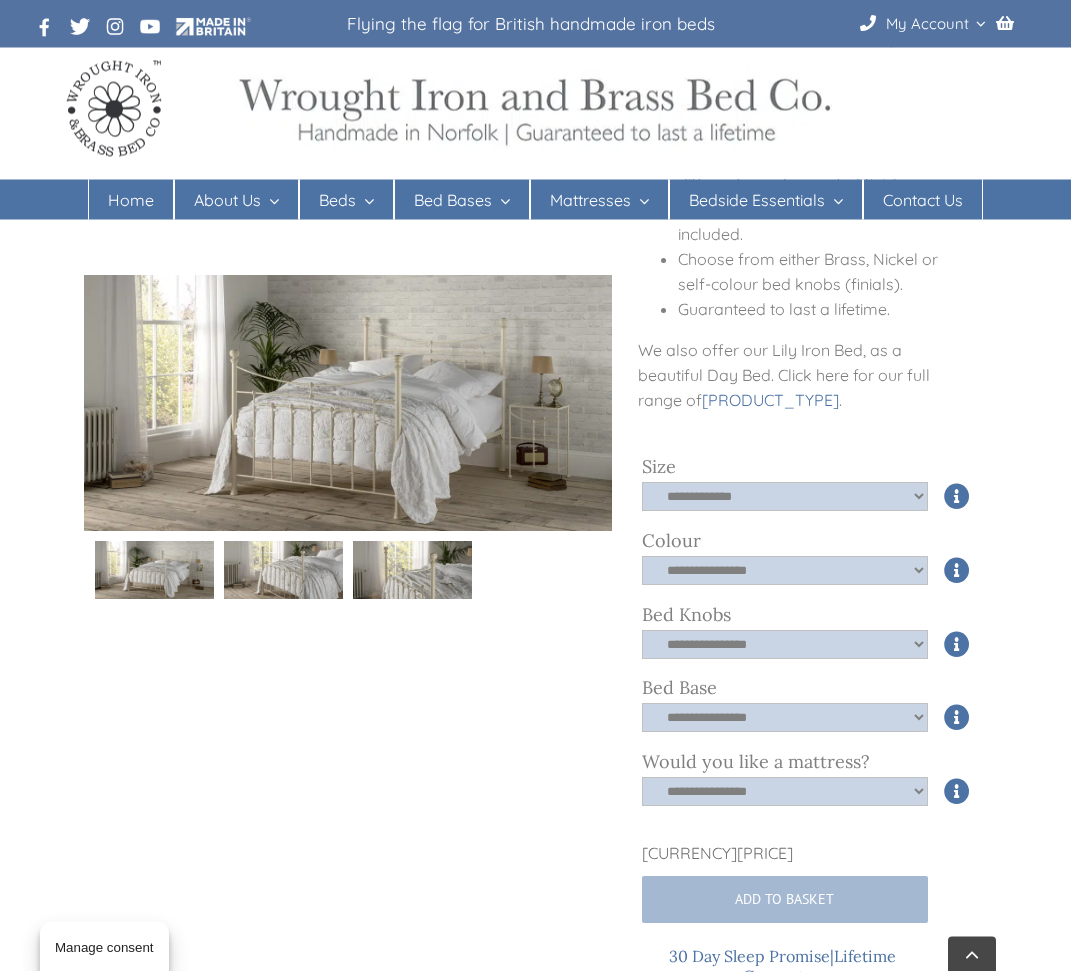 scroll, scrollTop: 581, scrollLeft: 0, axis: vertical 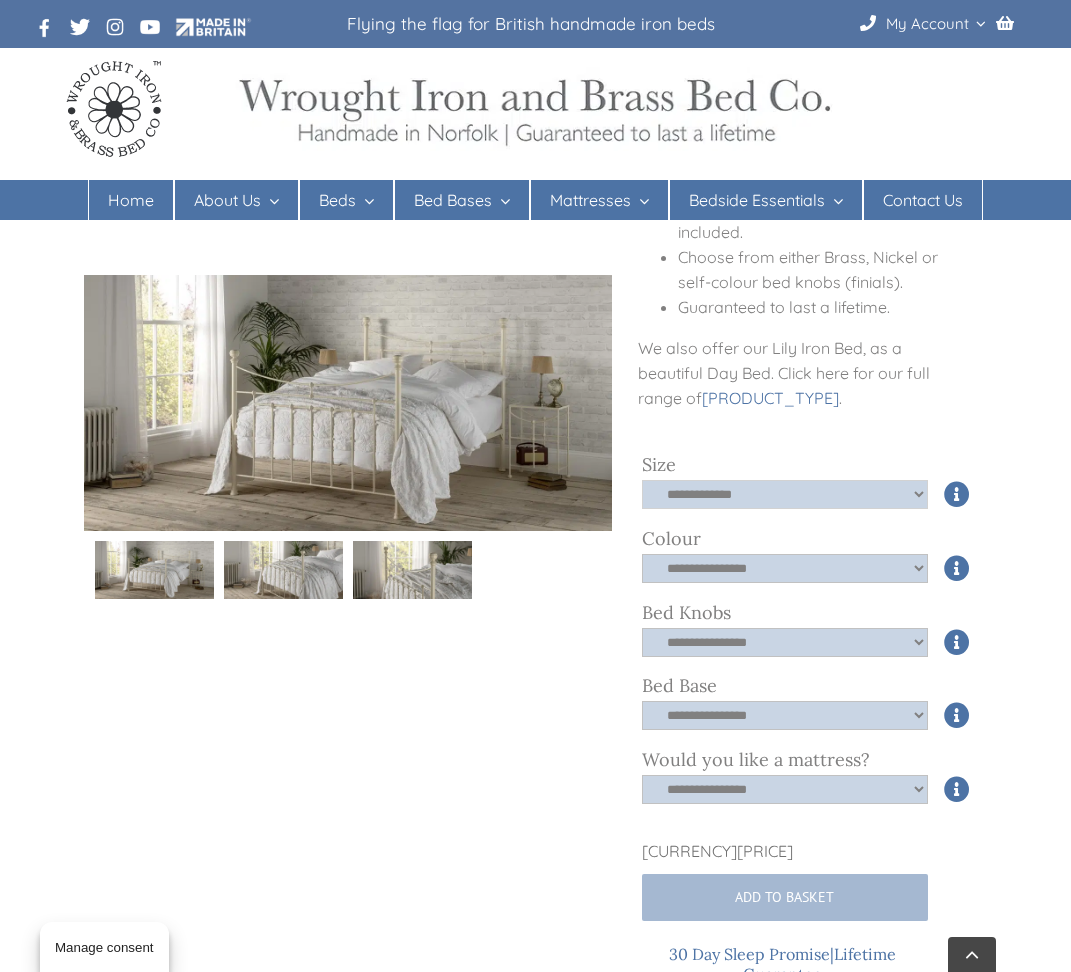 click on "**********" 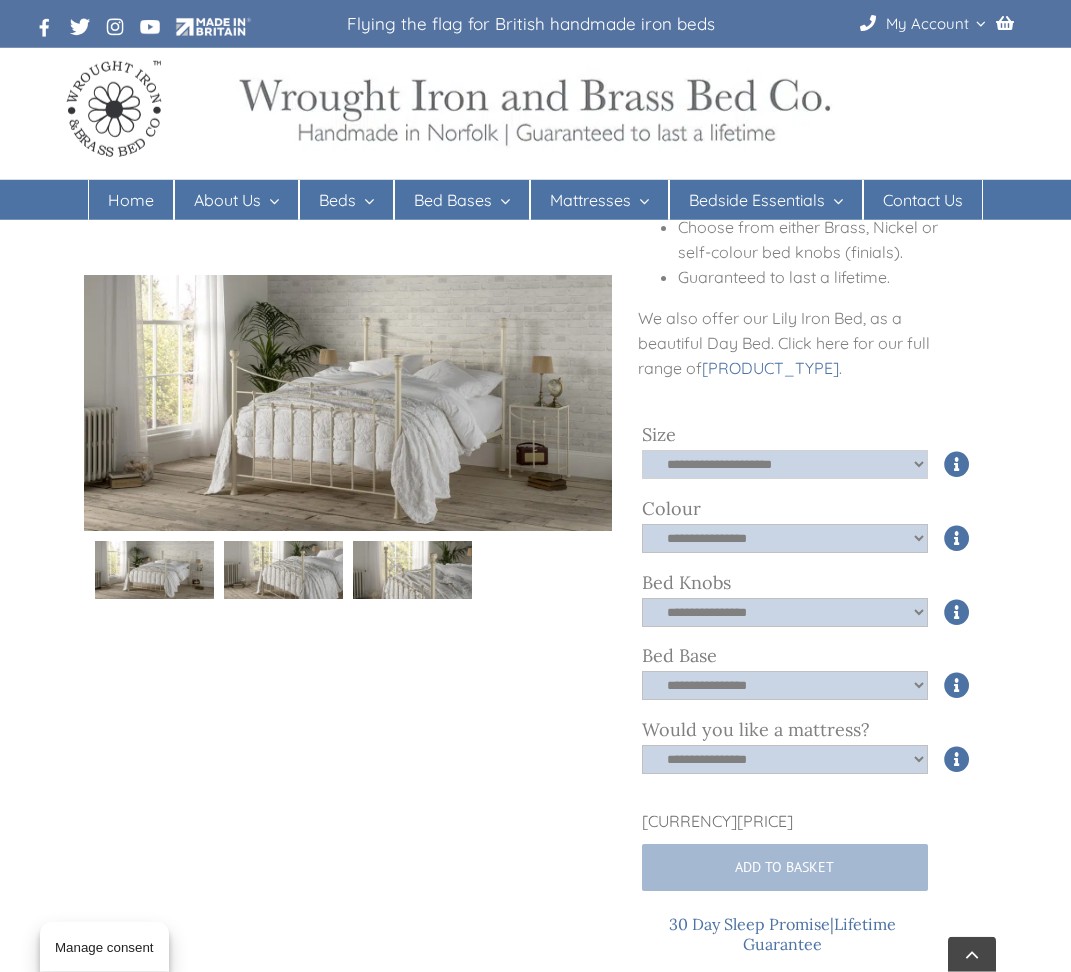 scroll, scrollTop: 611, scrollLeft: 0, axis: vertical 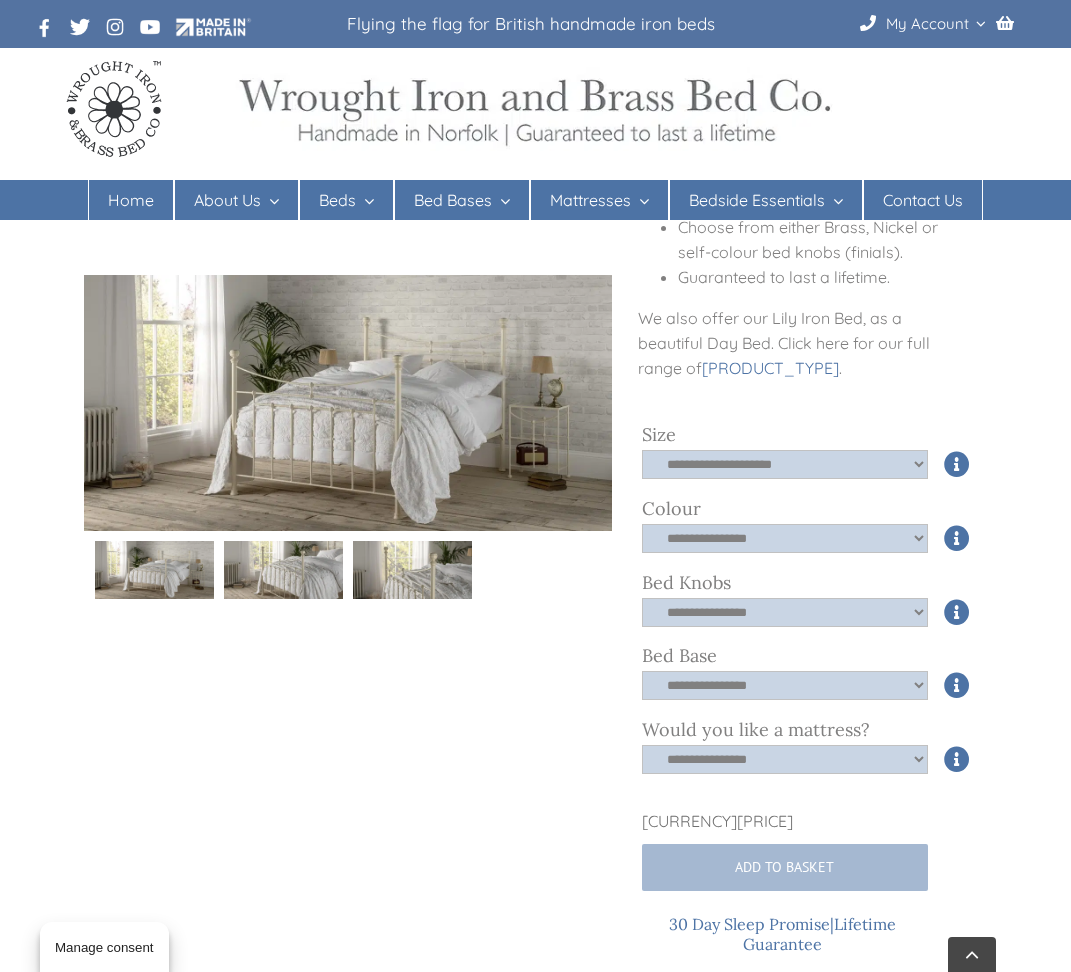 click on "**********" 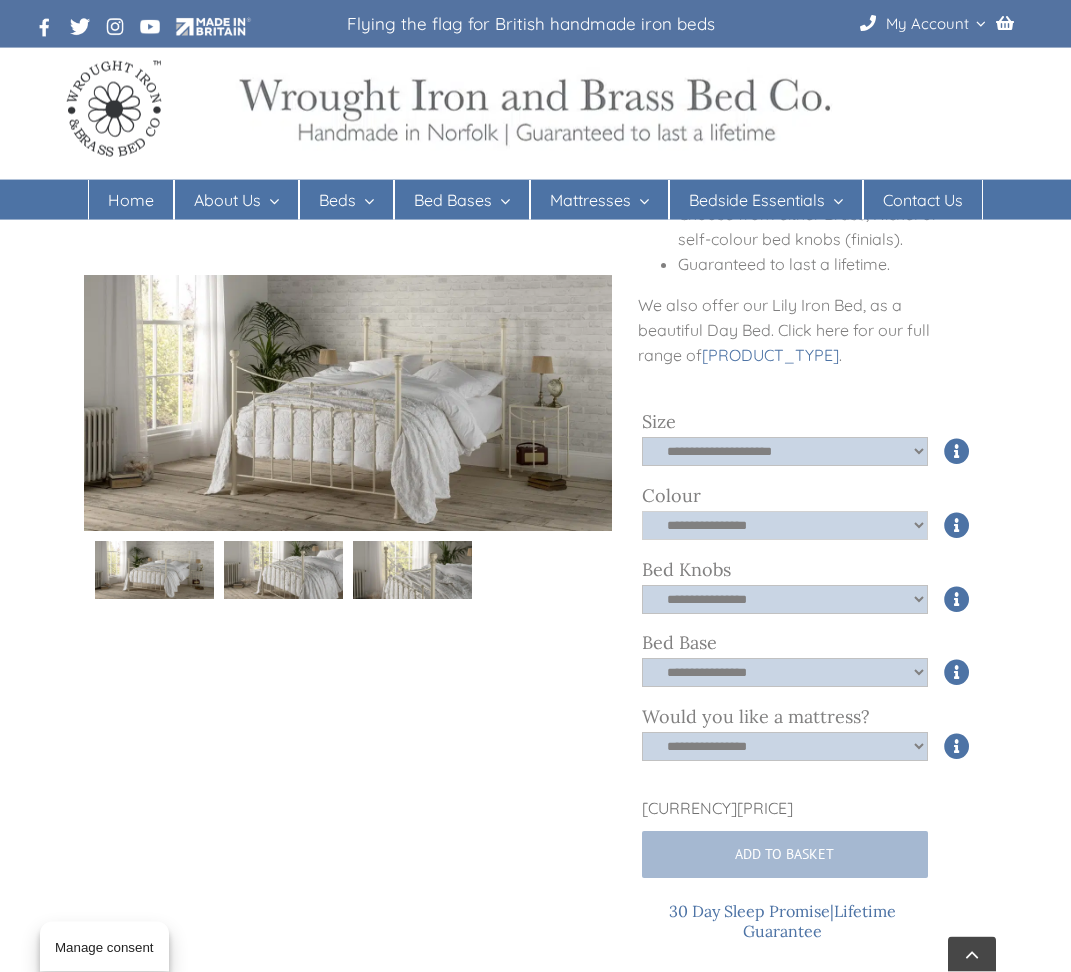 scroll, scrollTop: 635, scrollLeft: 0, axis: vertical 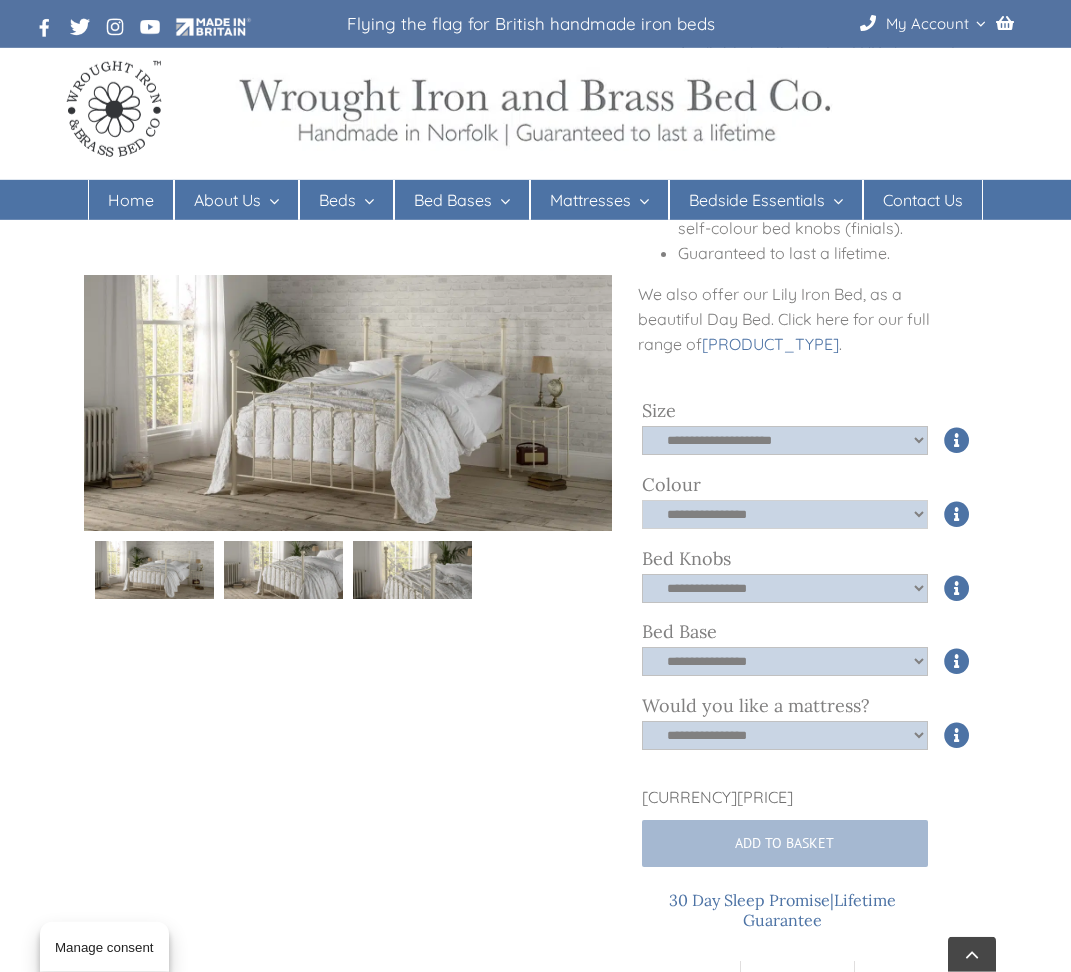 click on "**********" 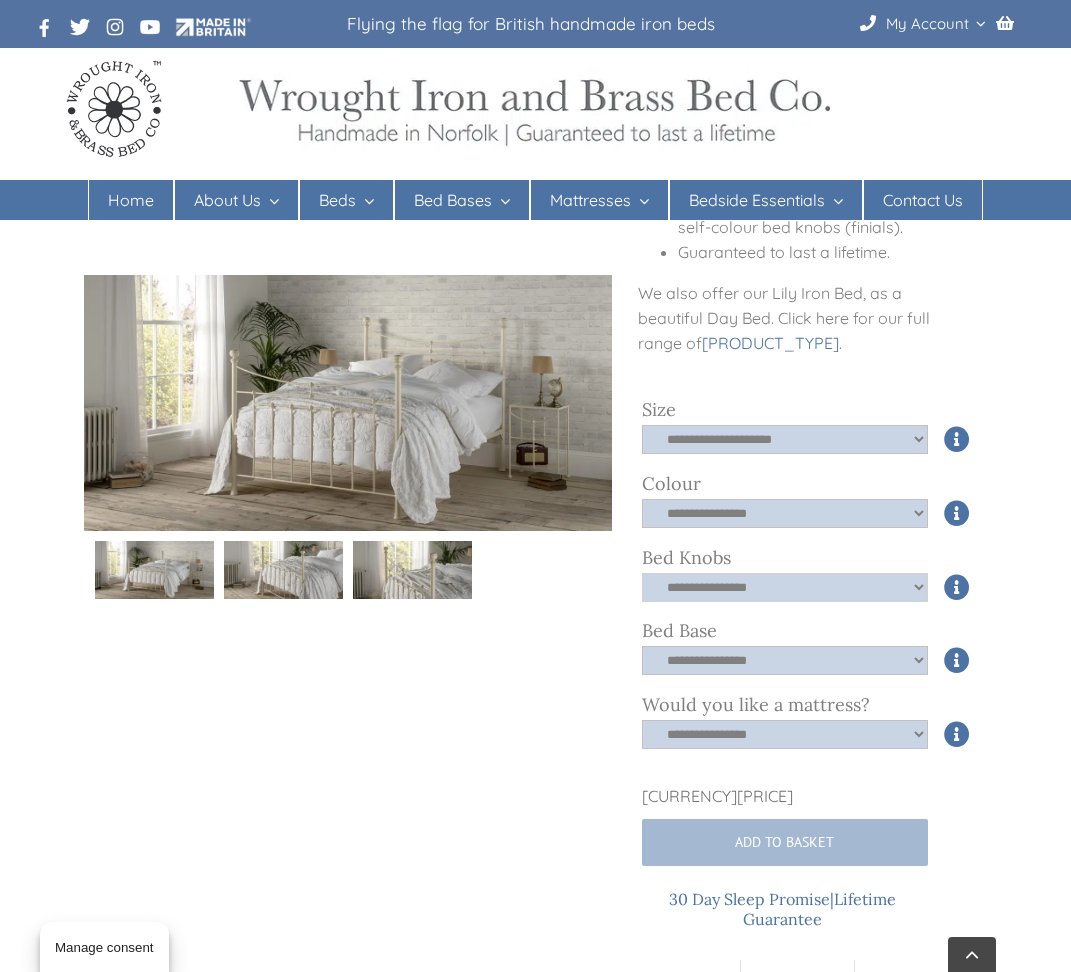 click on "**********" 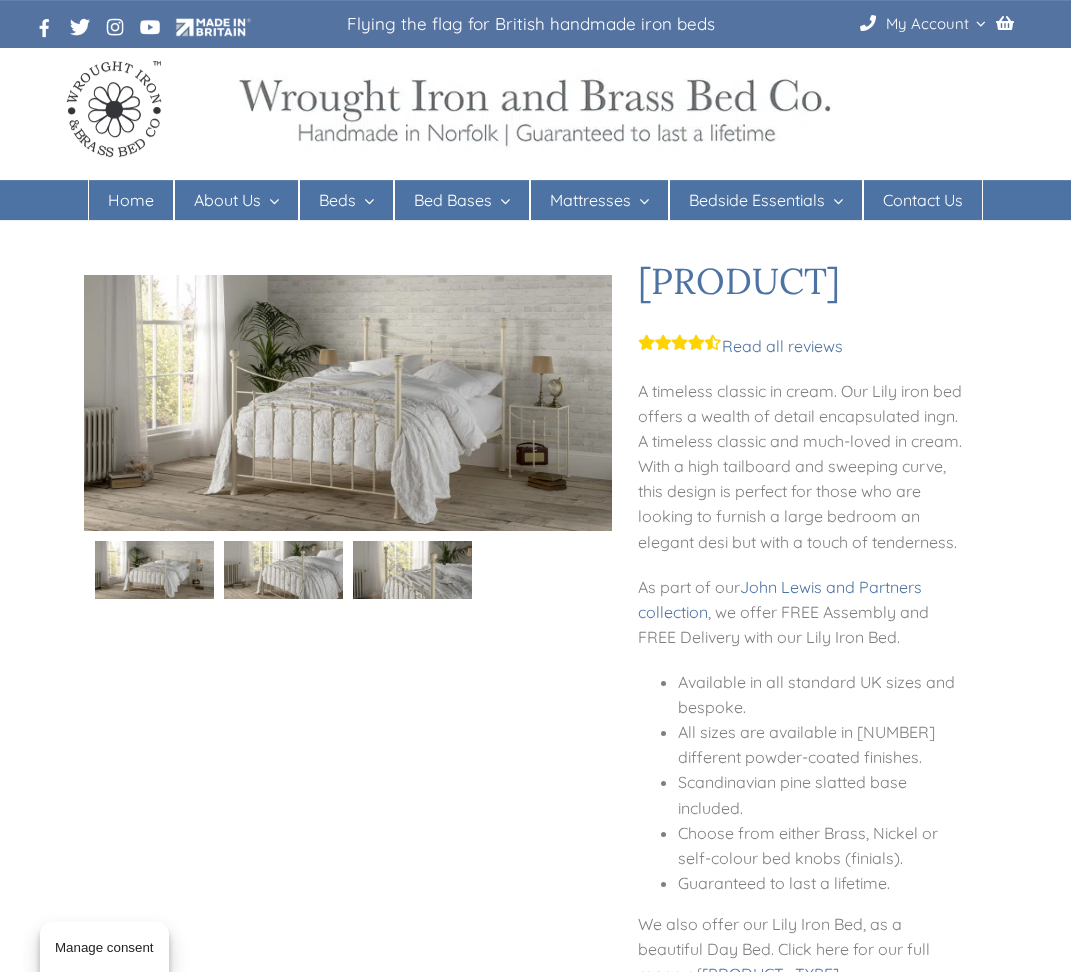scroll, scrollTop: 0, scrollLeft: 0, axis: both 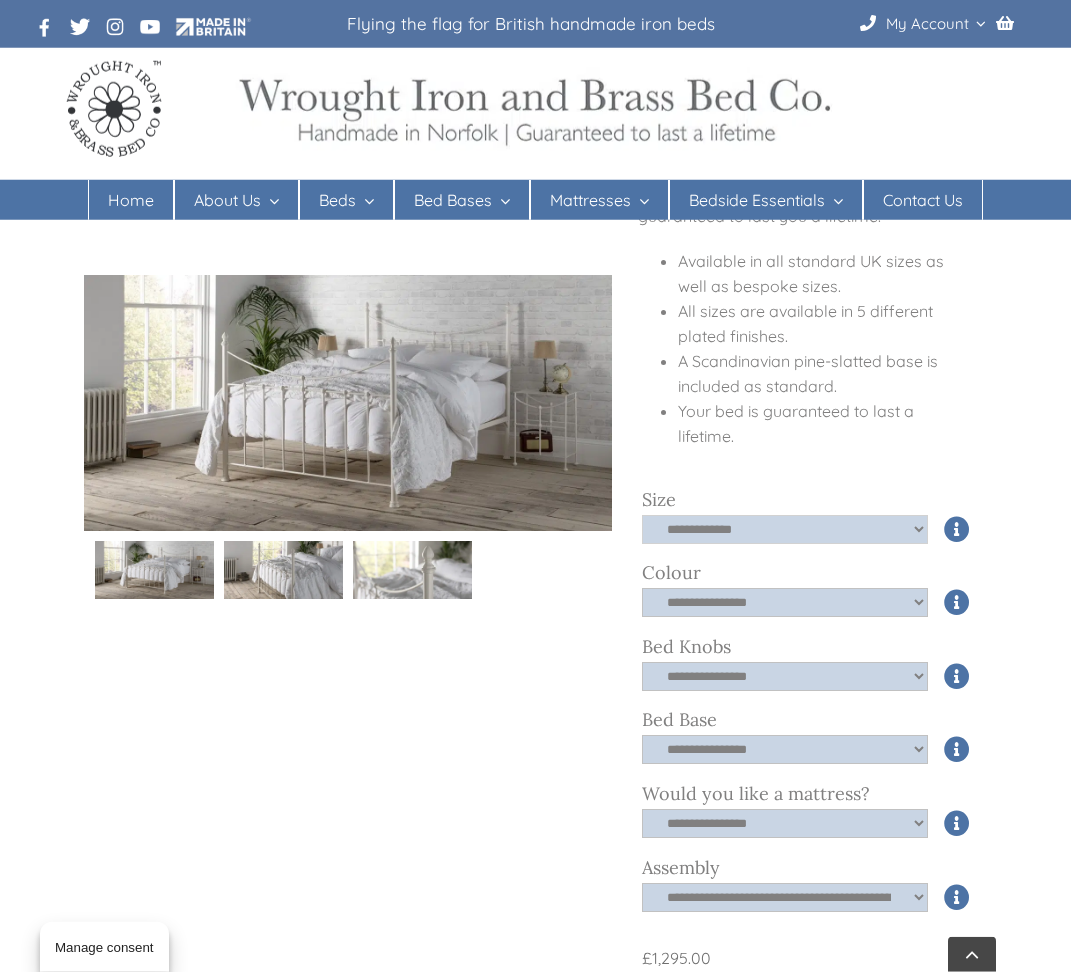 click on "**********" 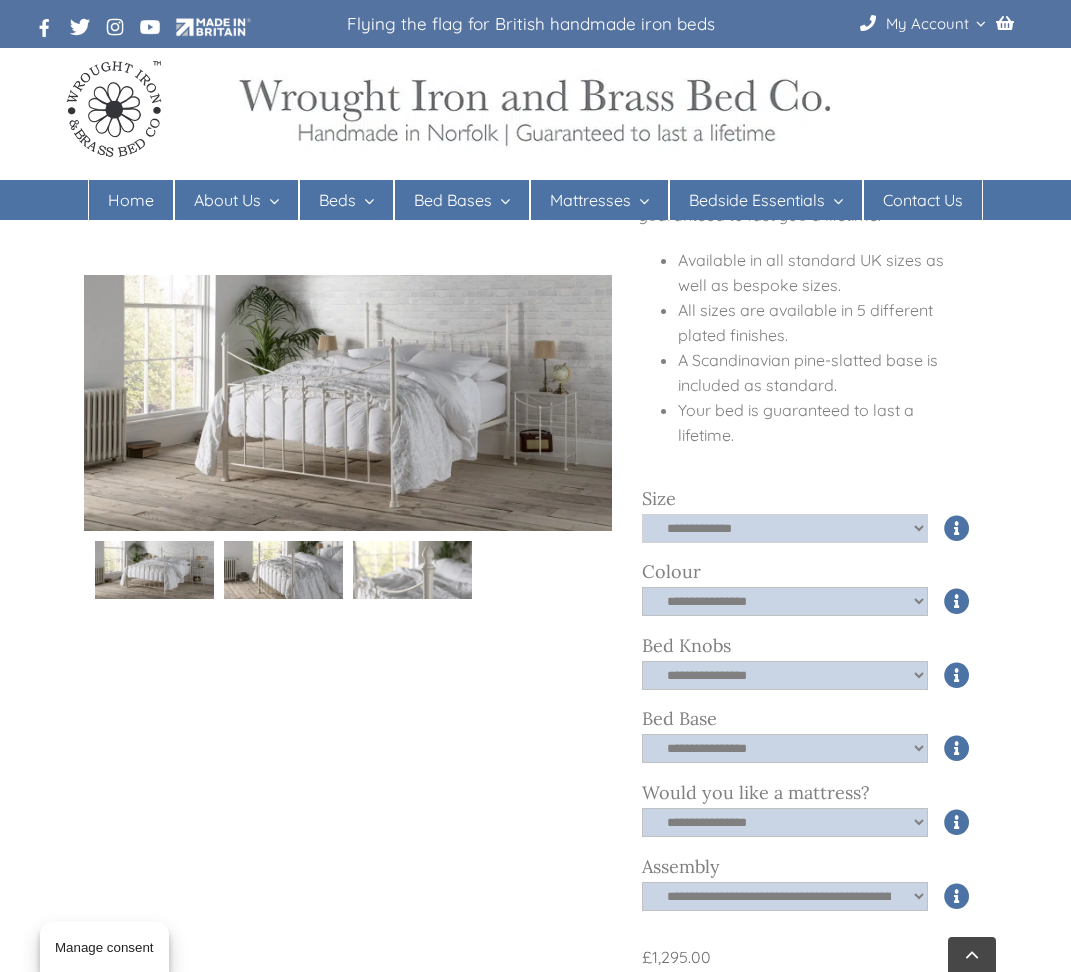 select on "*****" 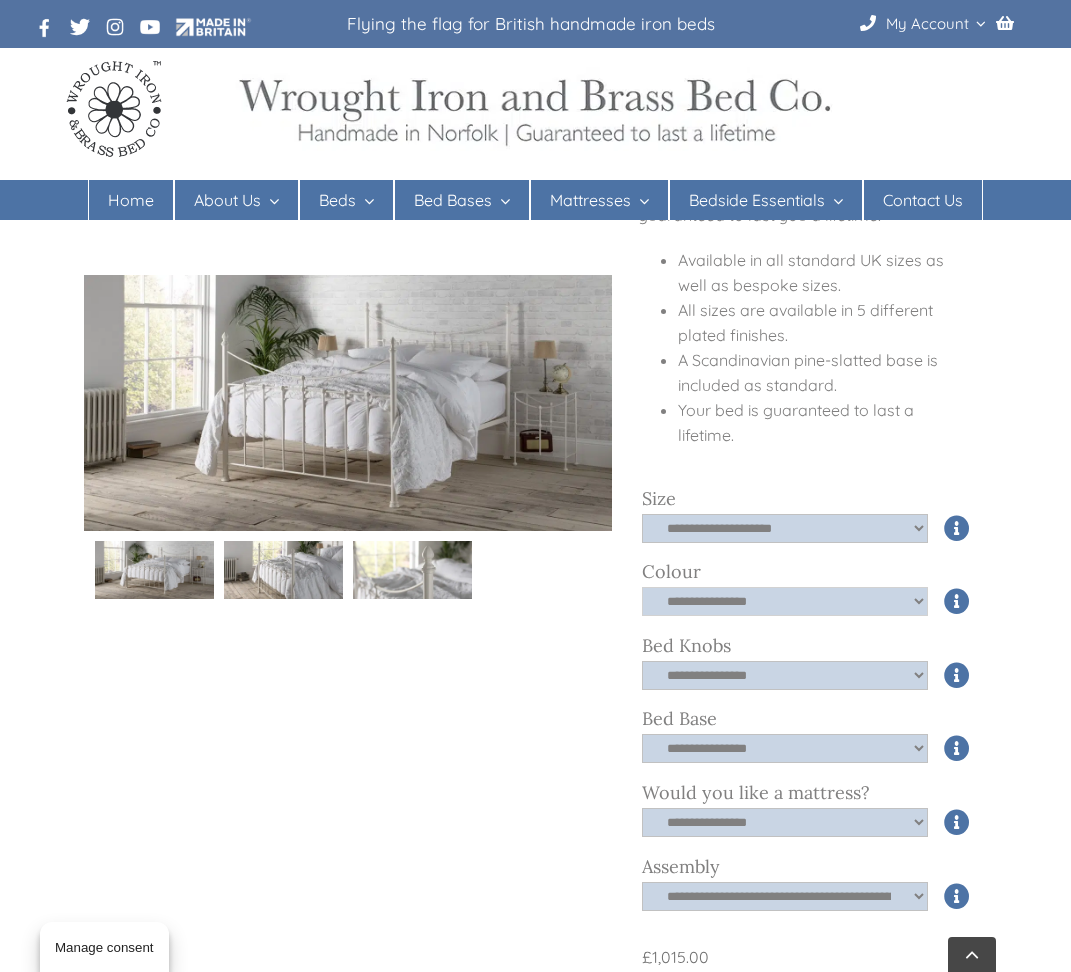 click on "**********" 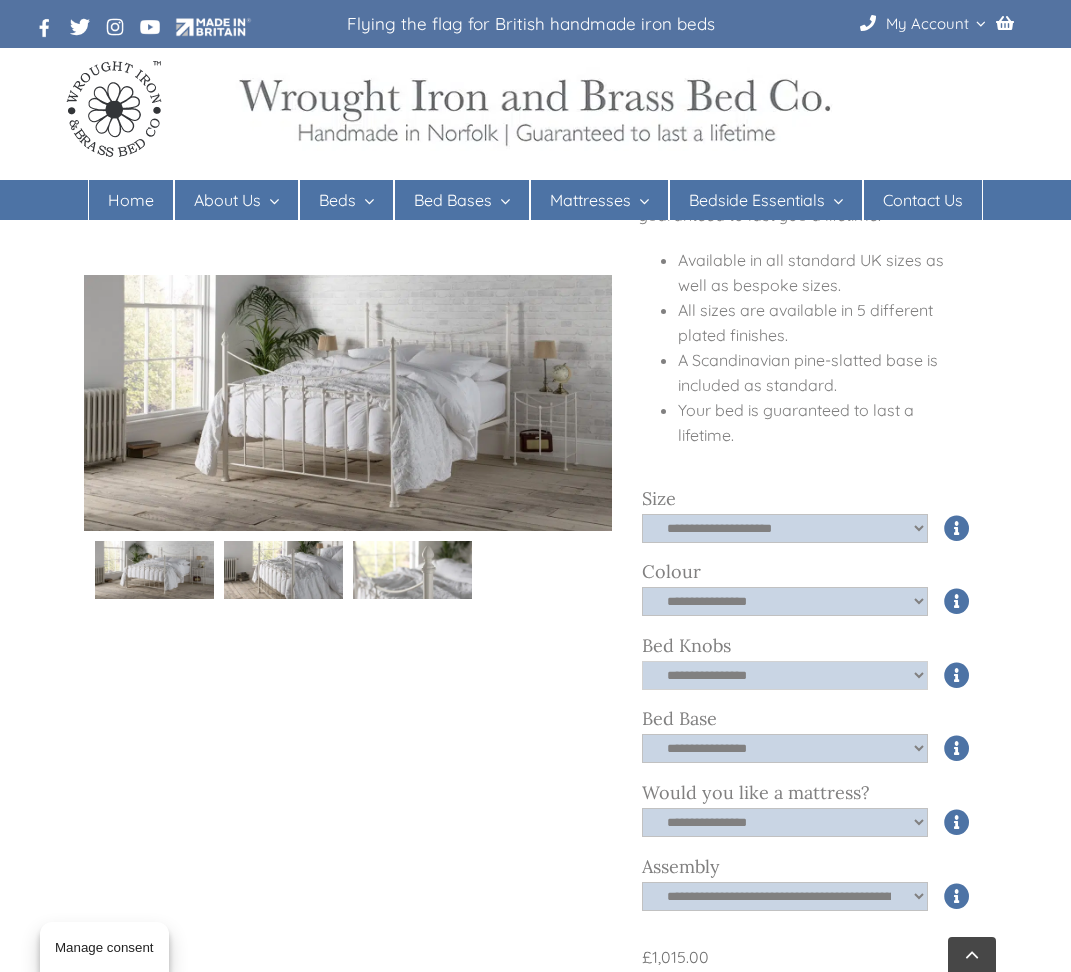 click on "**********" 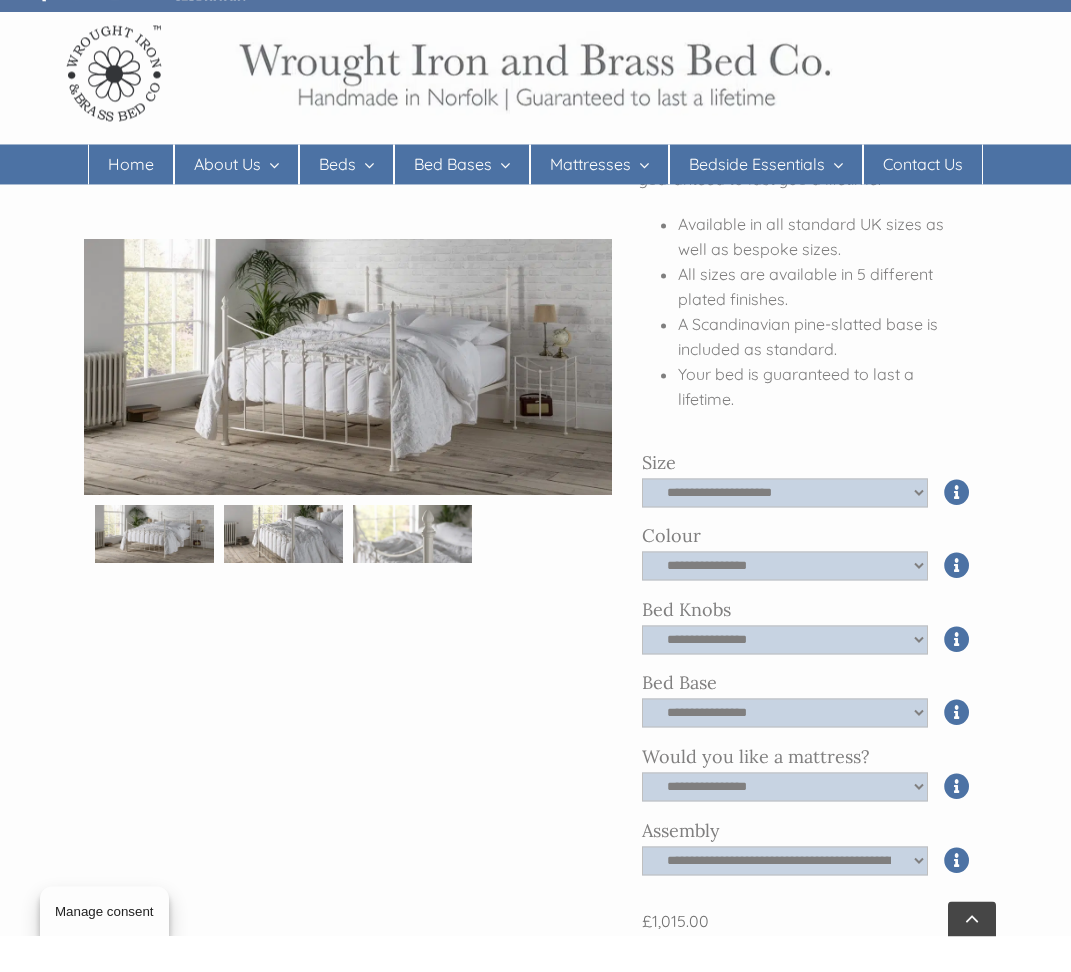 scroll, scrollTop: 368, scrollLeft: 0, axis: vertical 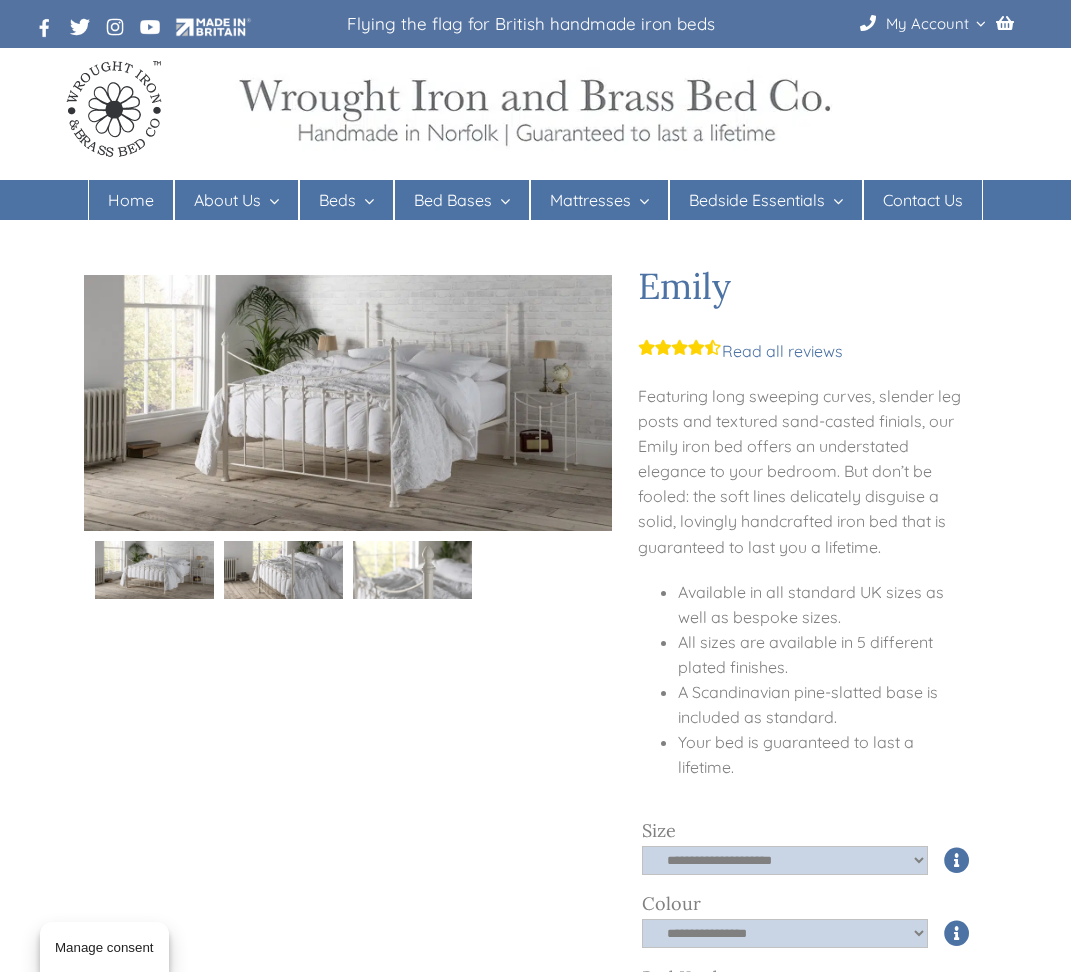 click on "**********" at bounding box center (535, 962) 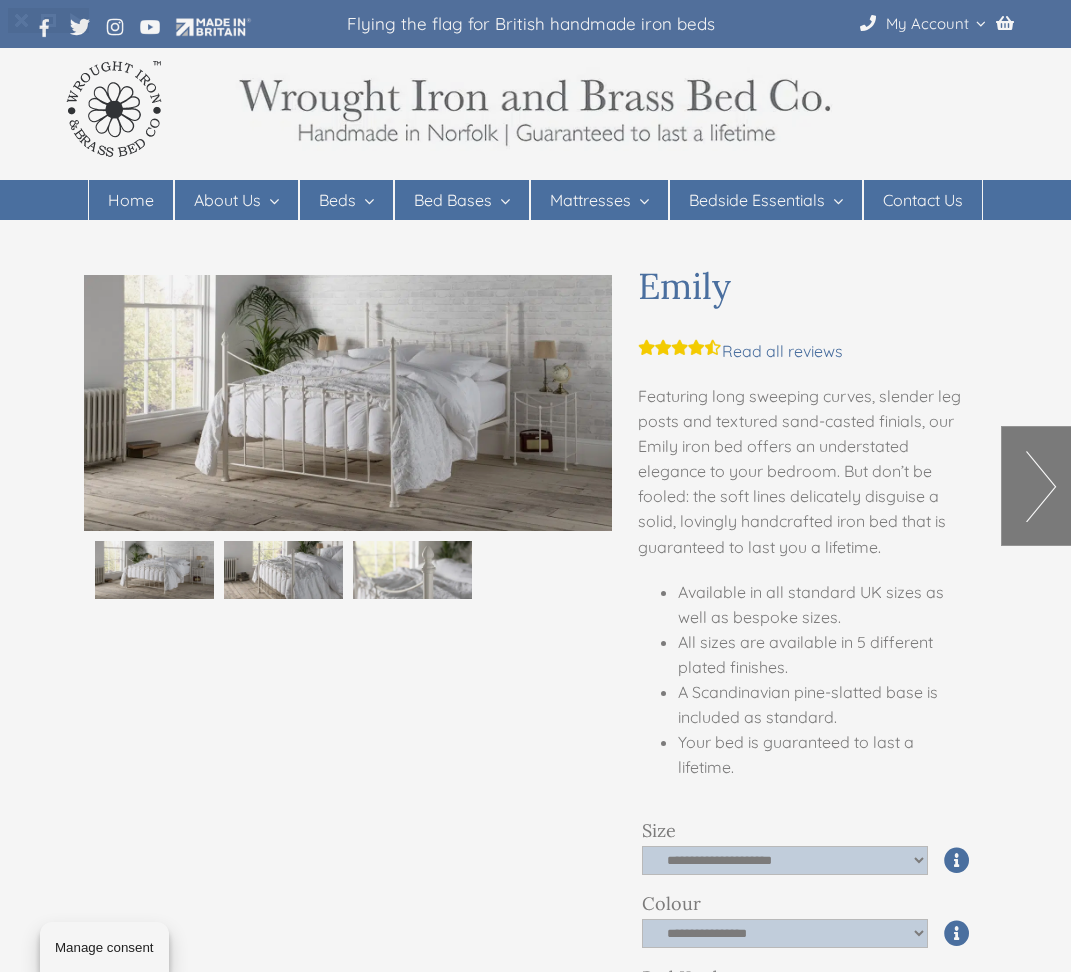 scroll, scrollTop: 369, scrollLeft: 0, axis: vertical 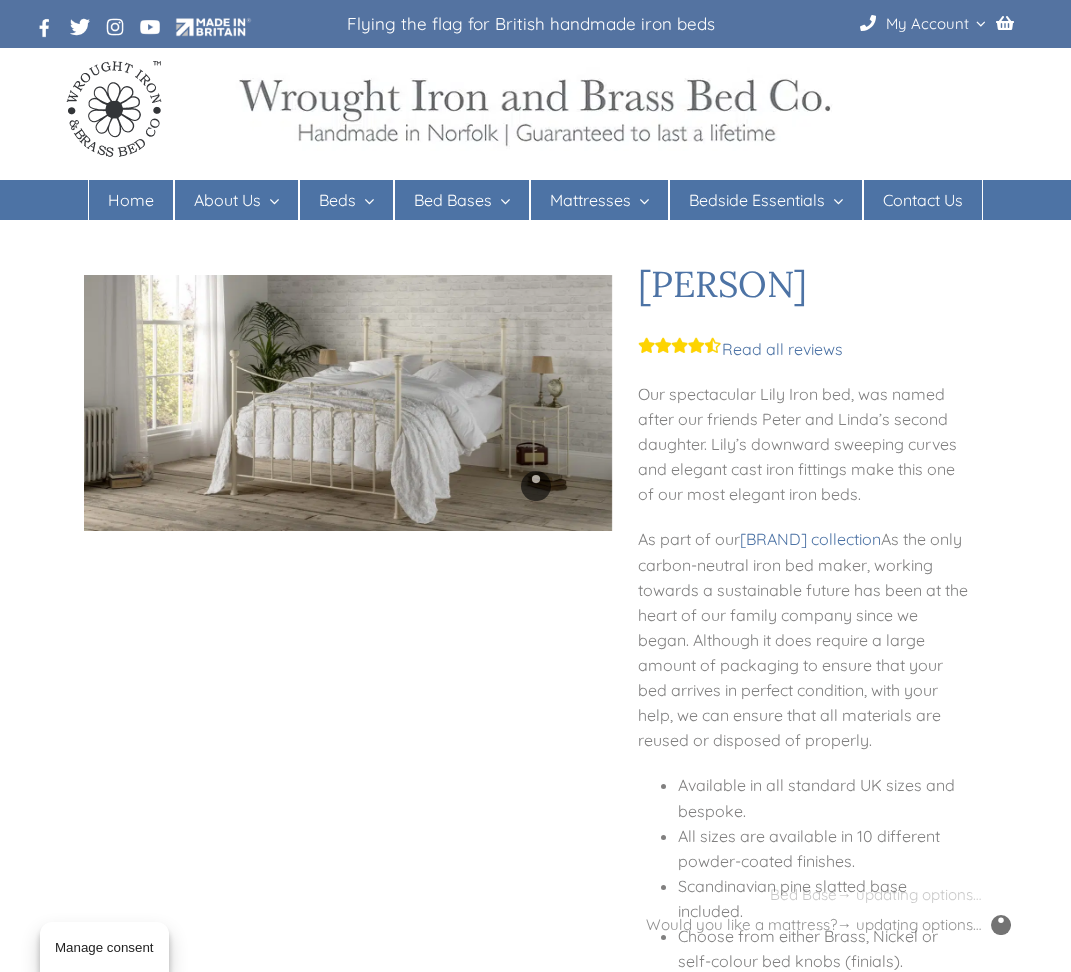 click at bounding box center (535, 486) 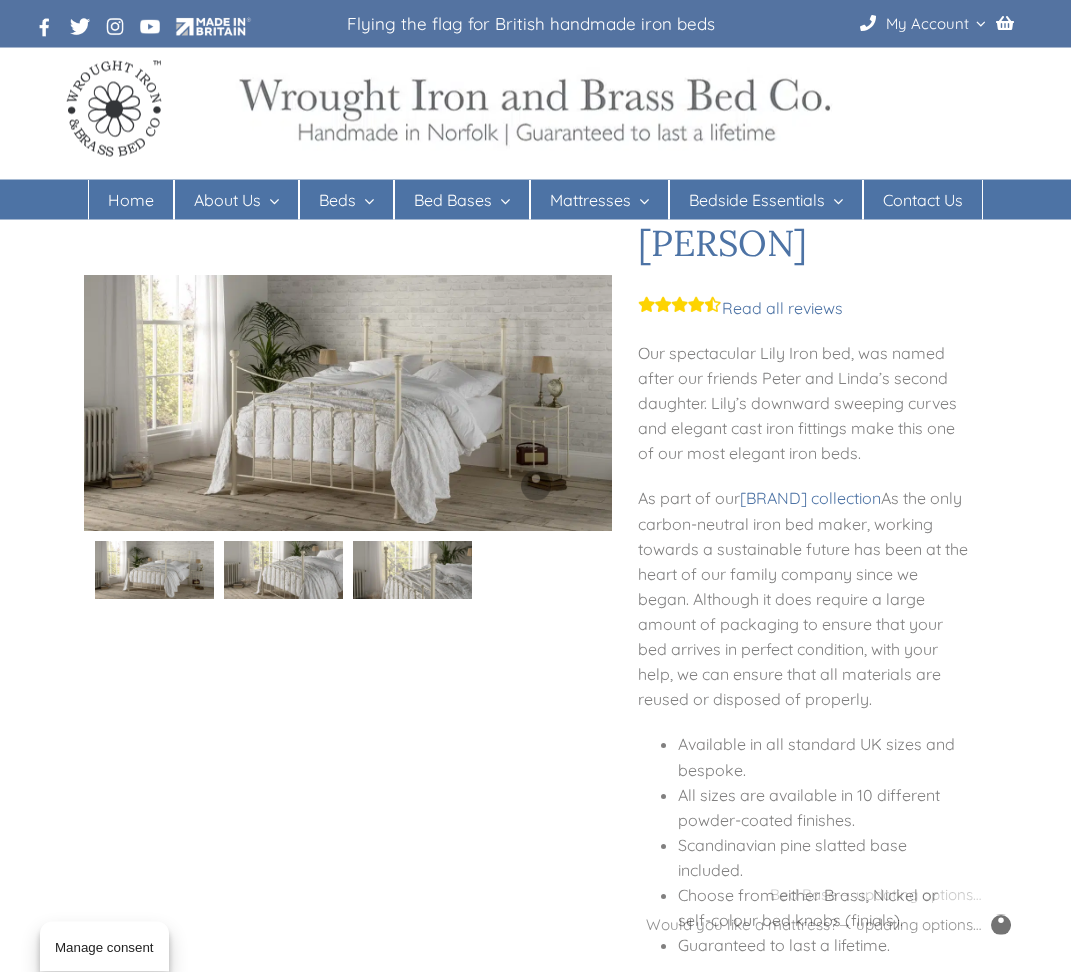 scroll, scrollTop: 46, scrollLeft: 0, axis: vertical 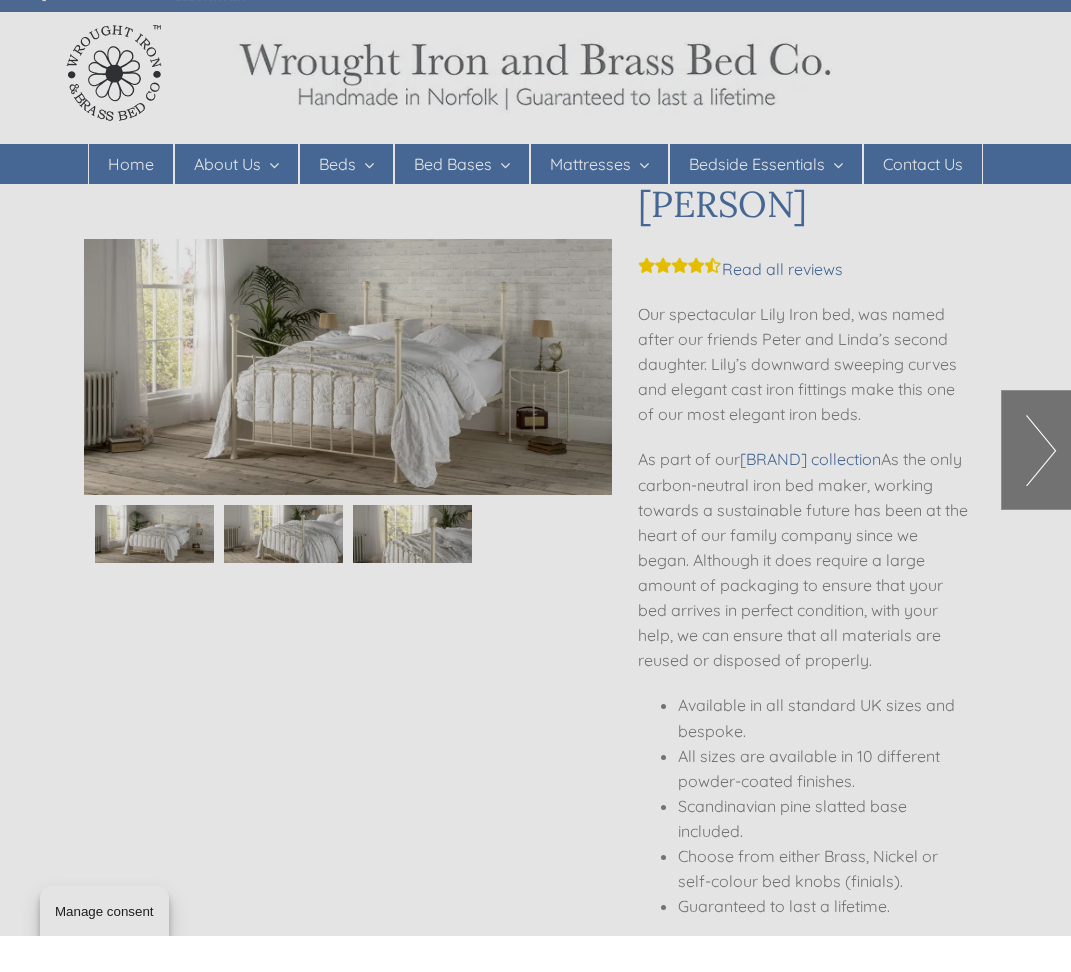 click at bounding box center [535, 486] 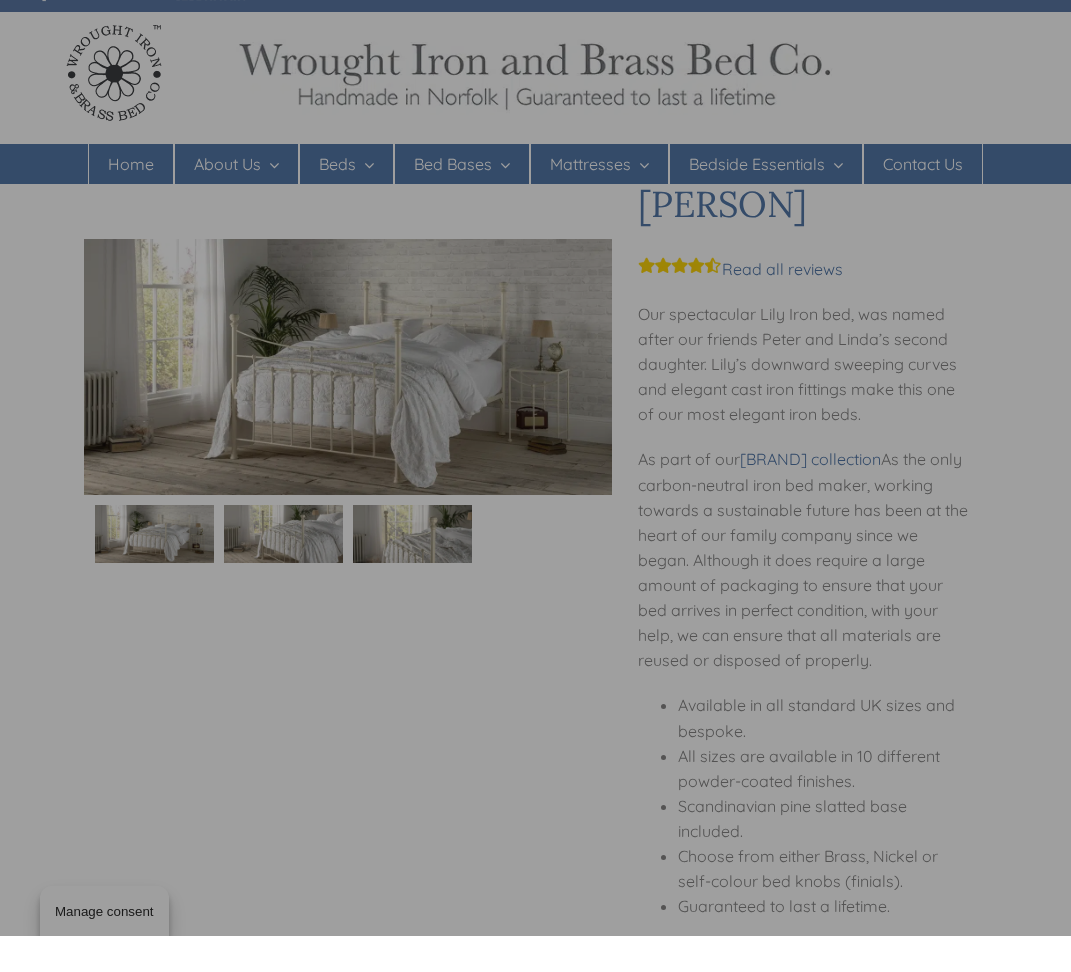scroll, scrollTop: 82, scrollLeft: 0, axis: vertical 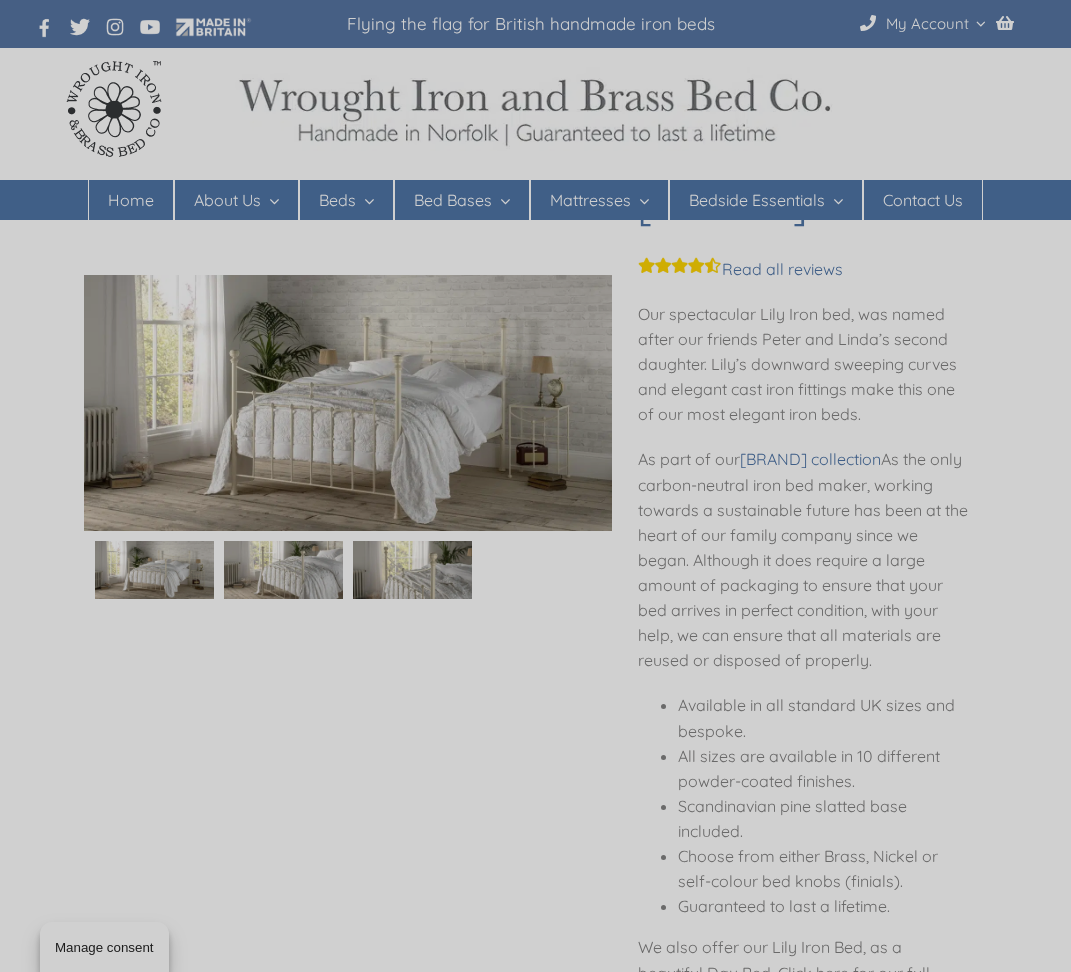 click at bounding box center [535, 486] 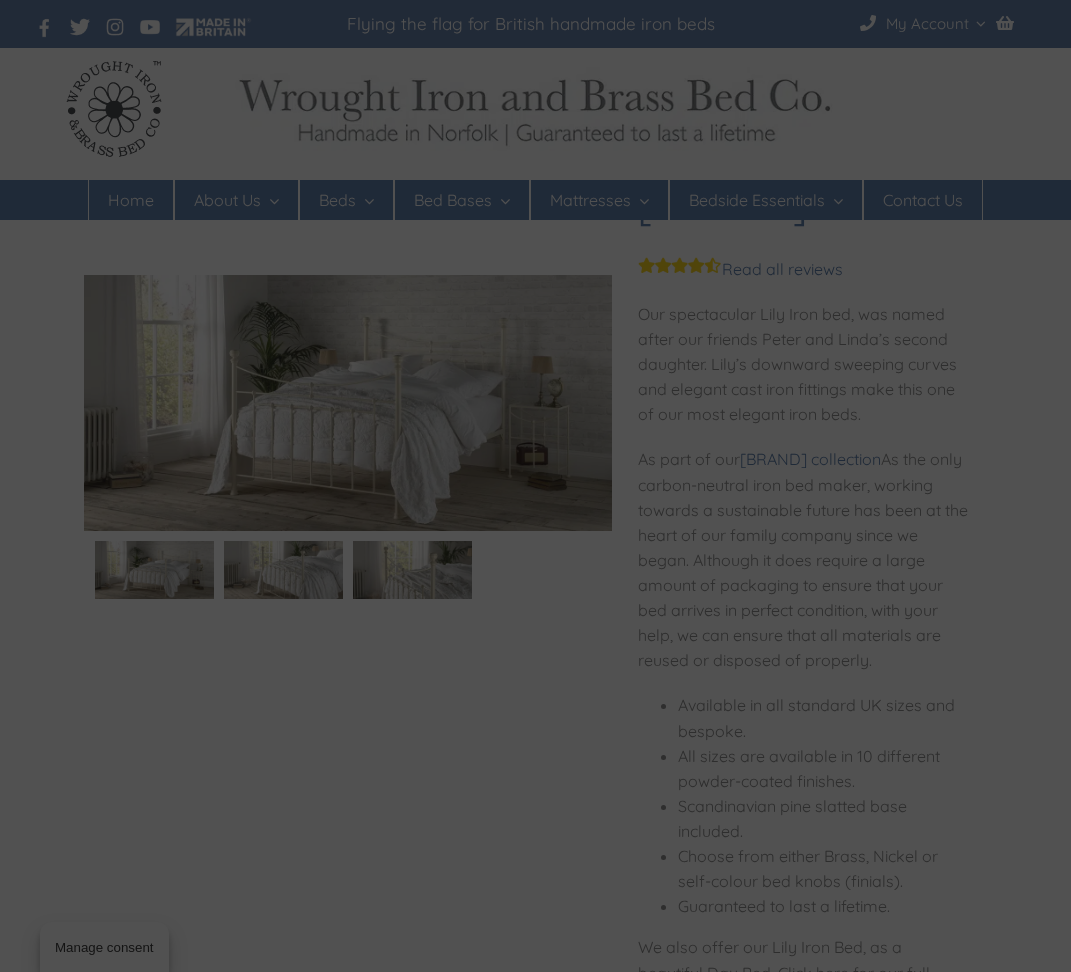 scroll, scrollTop: 0, scrollLeft: 0, axis: both 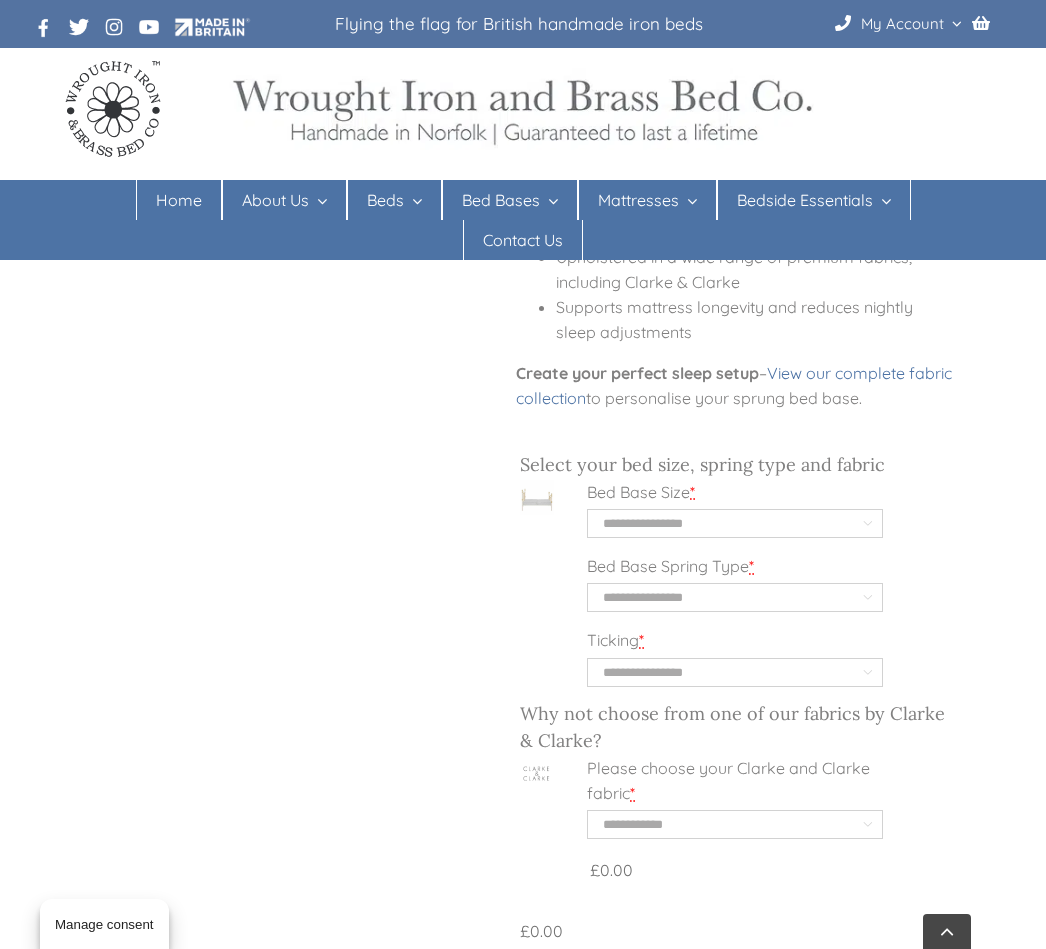 click on "**********" at bounding box center (734, 523) 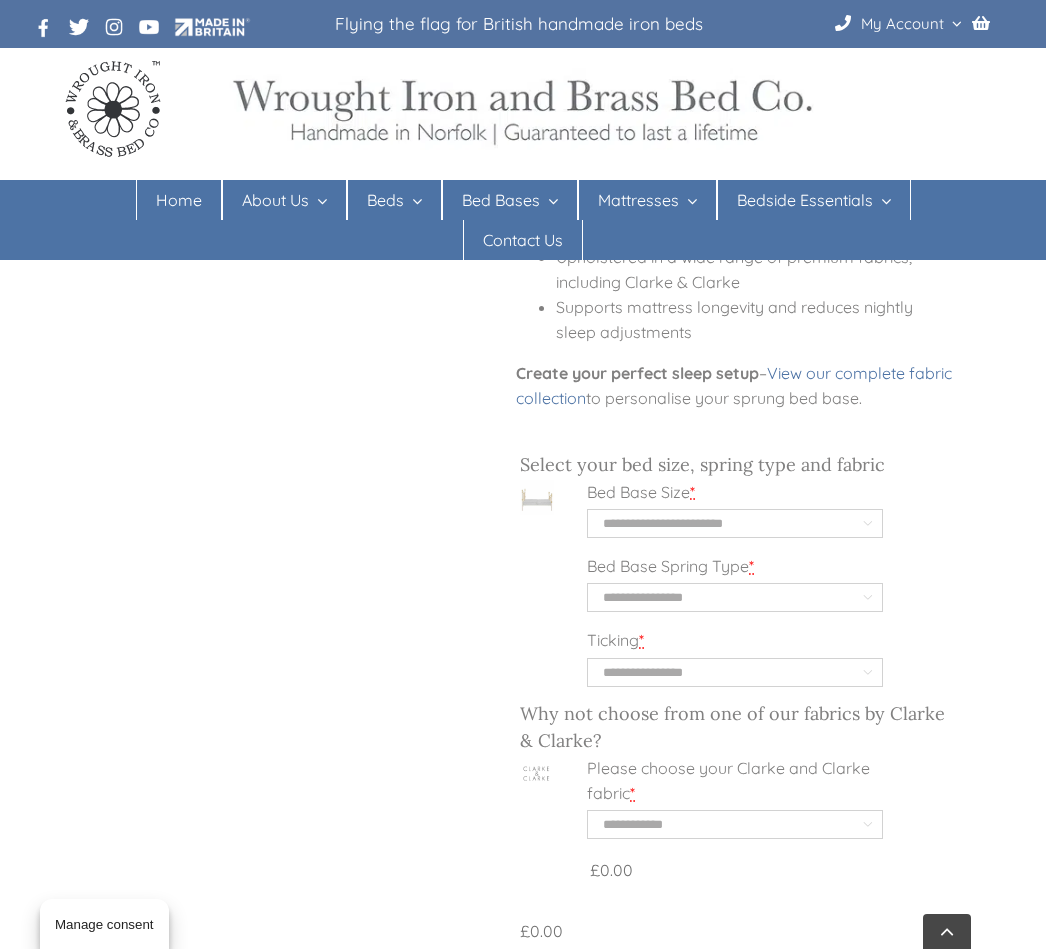 select on "**********" 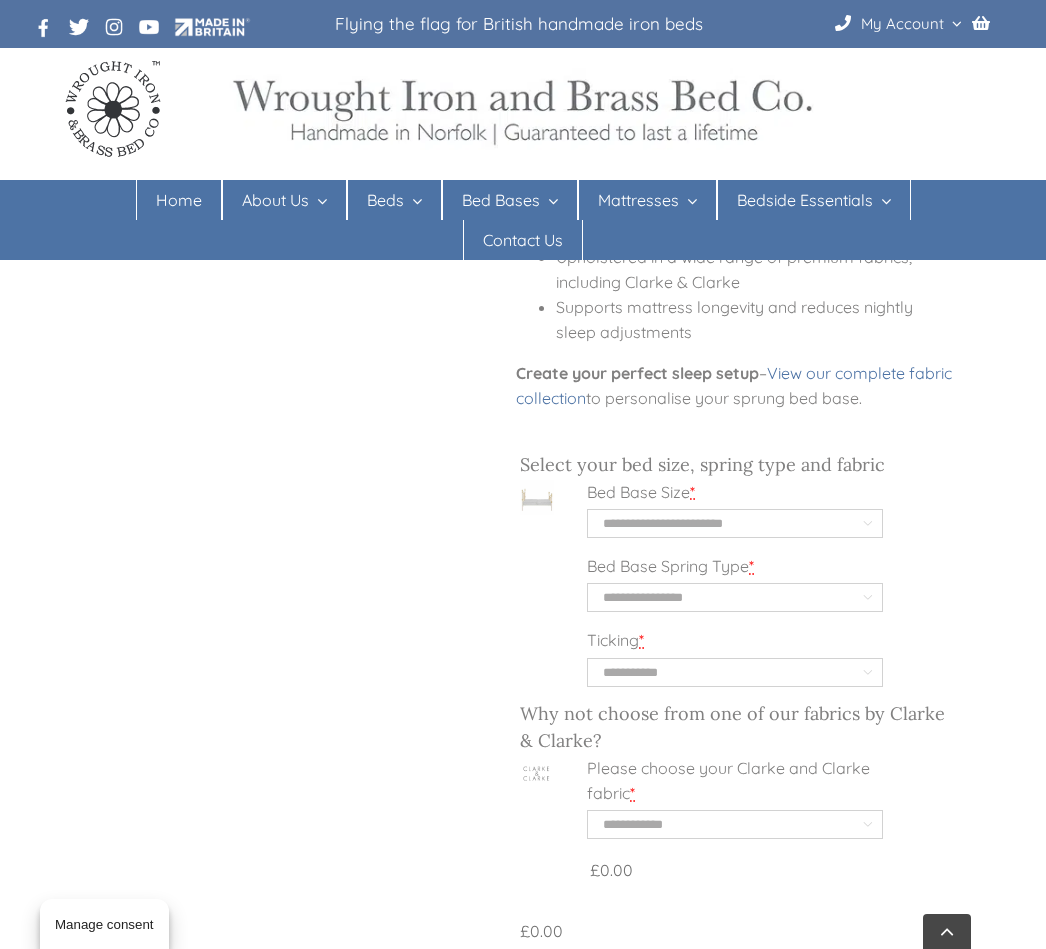 select on "**********" 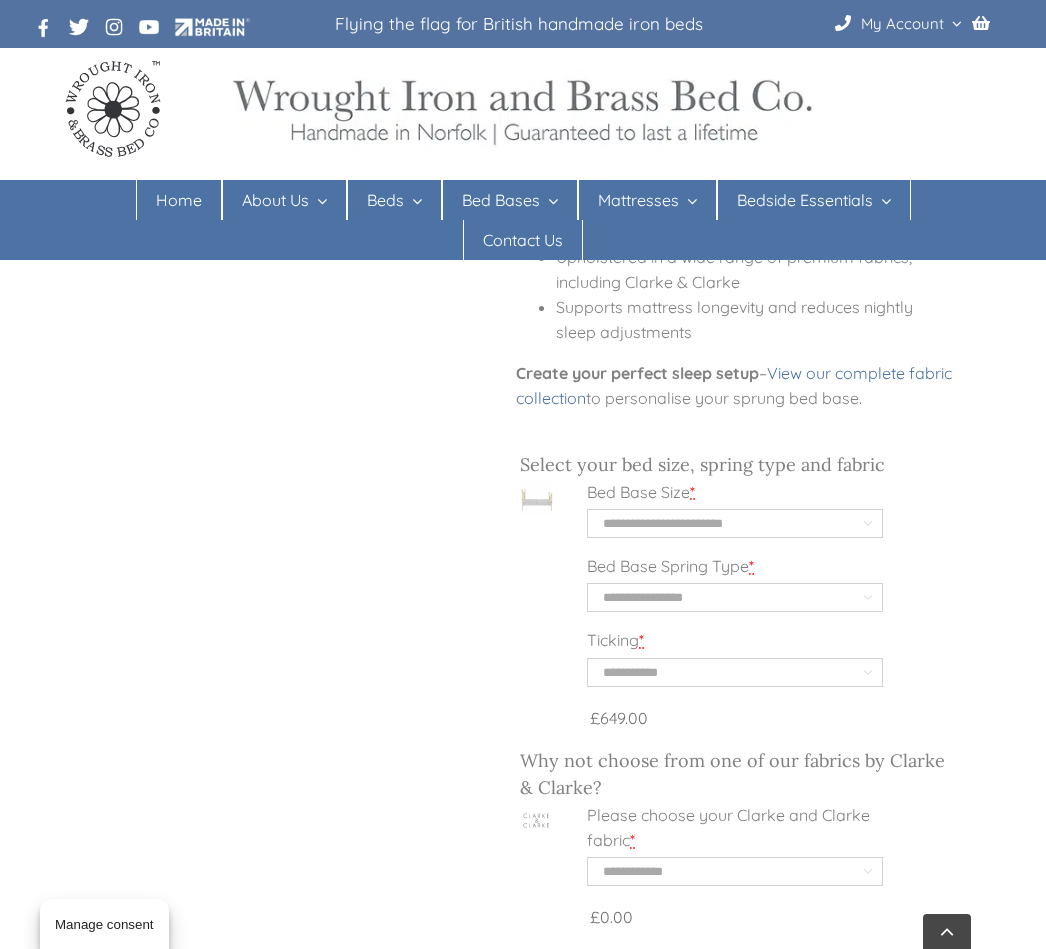 click on "**********" at bounding box center [734, 523] 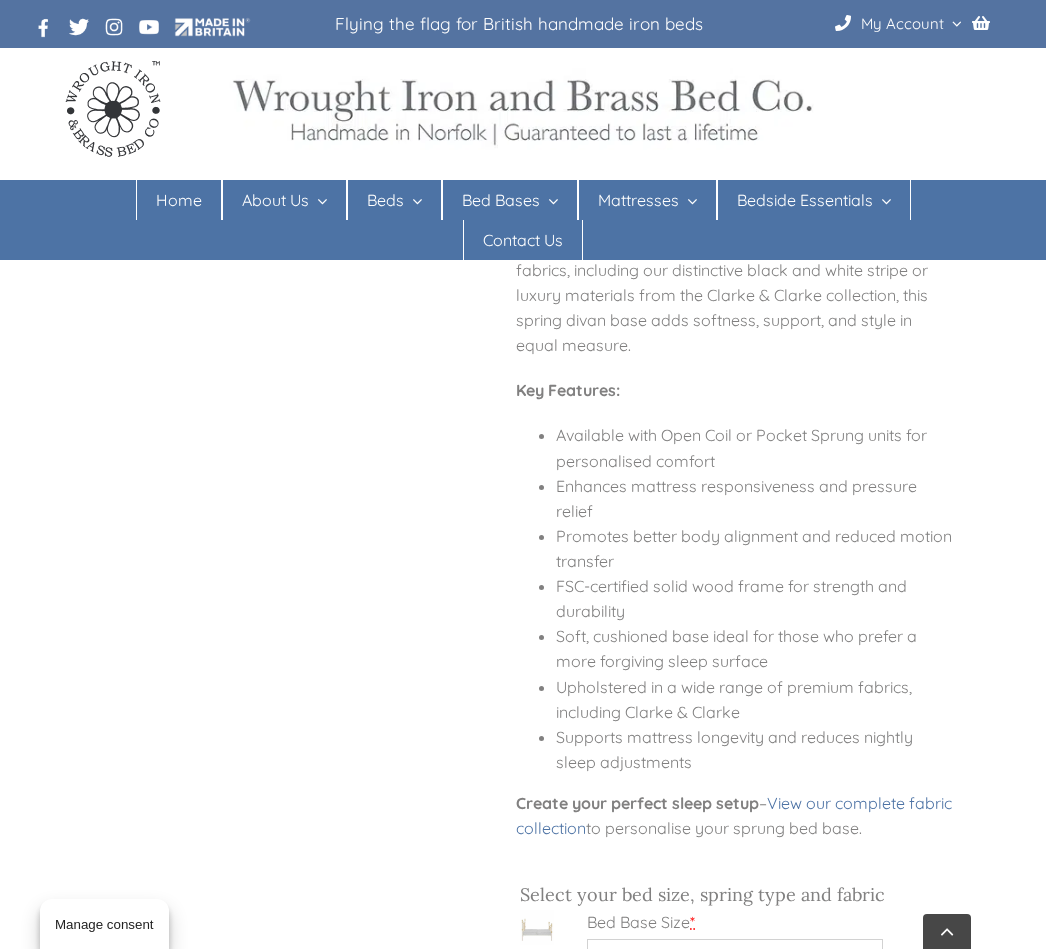 scroll, scrollTop: 898, scrollLeft: 0, axis: vertical 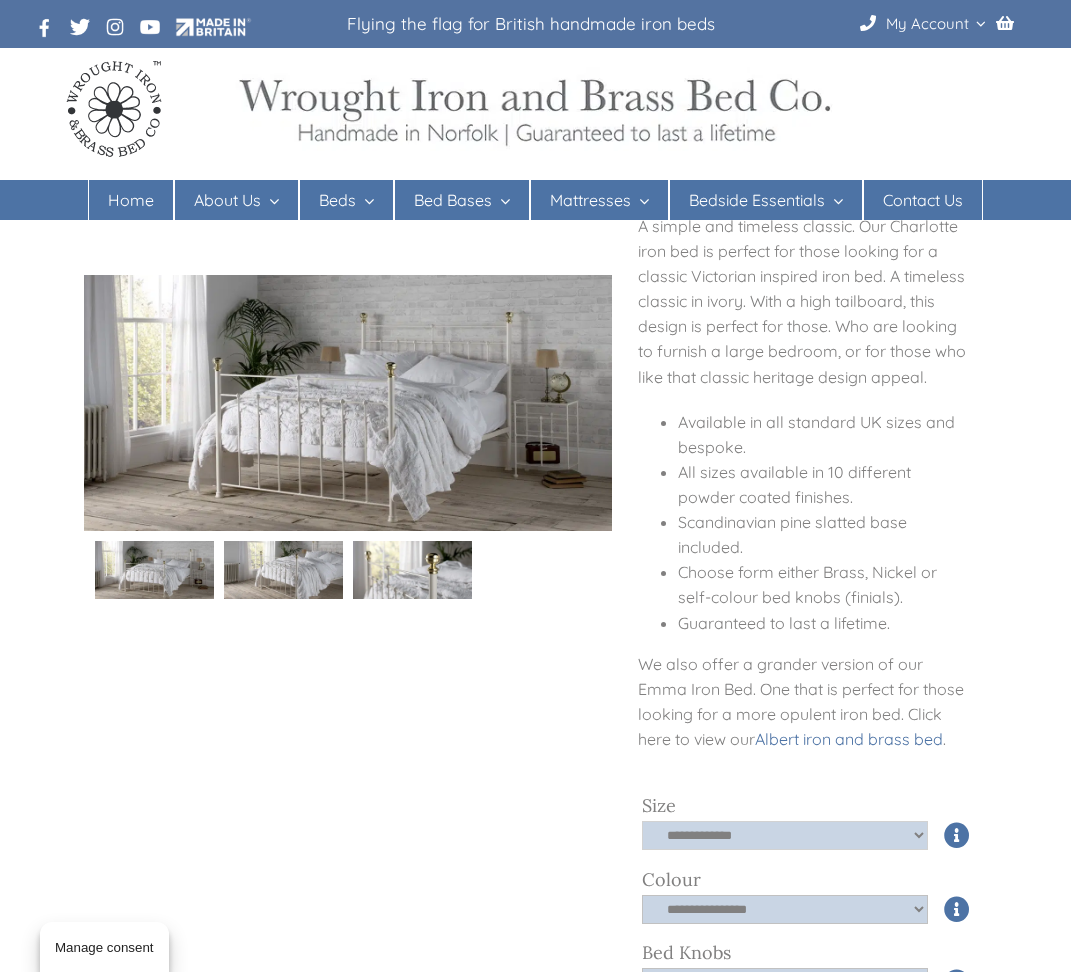 click on "**********" 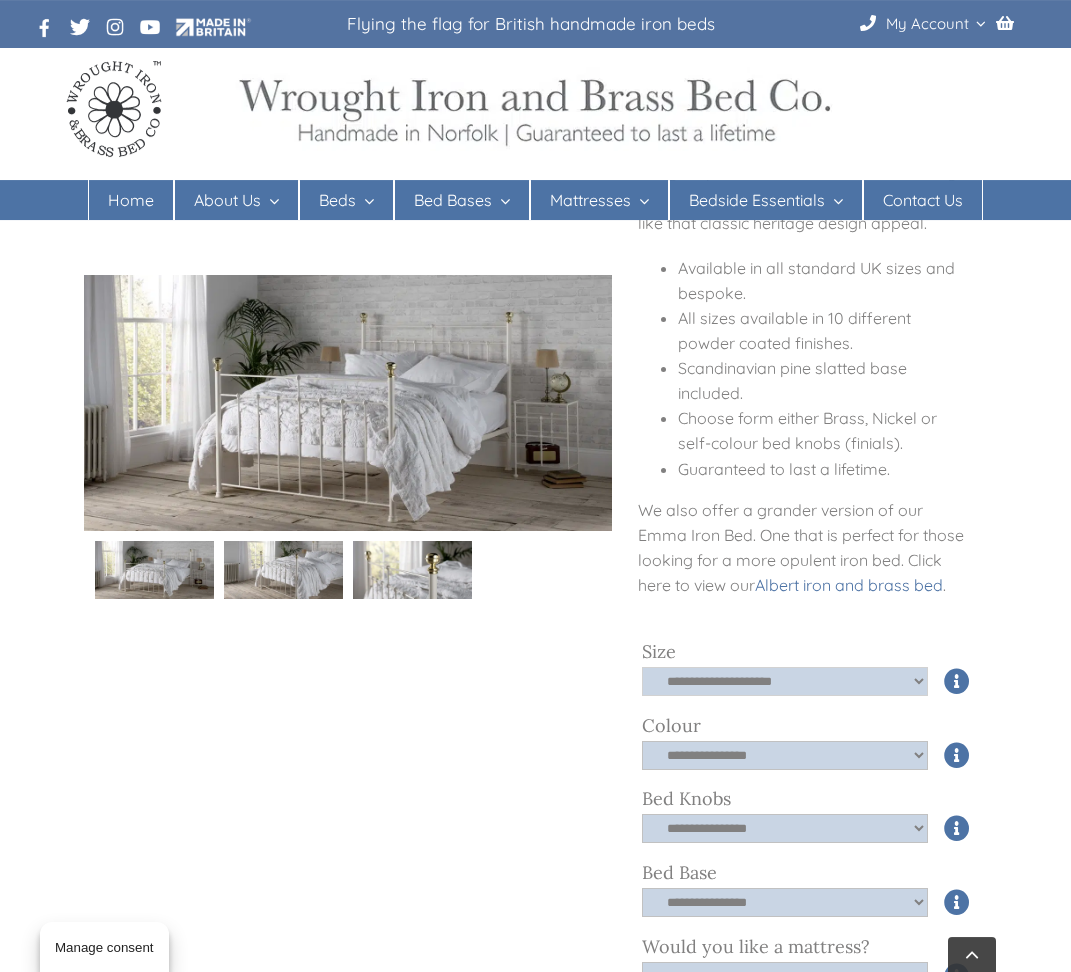 scroll, scrollTop: 325, scrollLeft: 0, axis: vertical 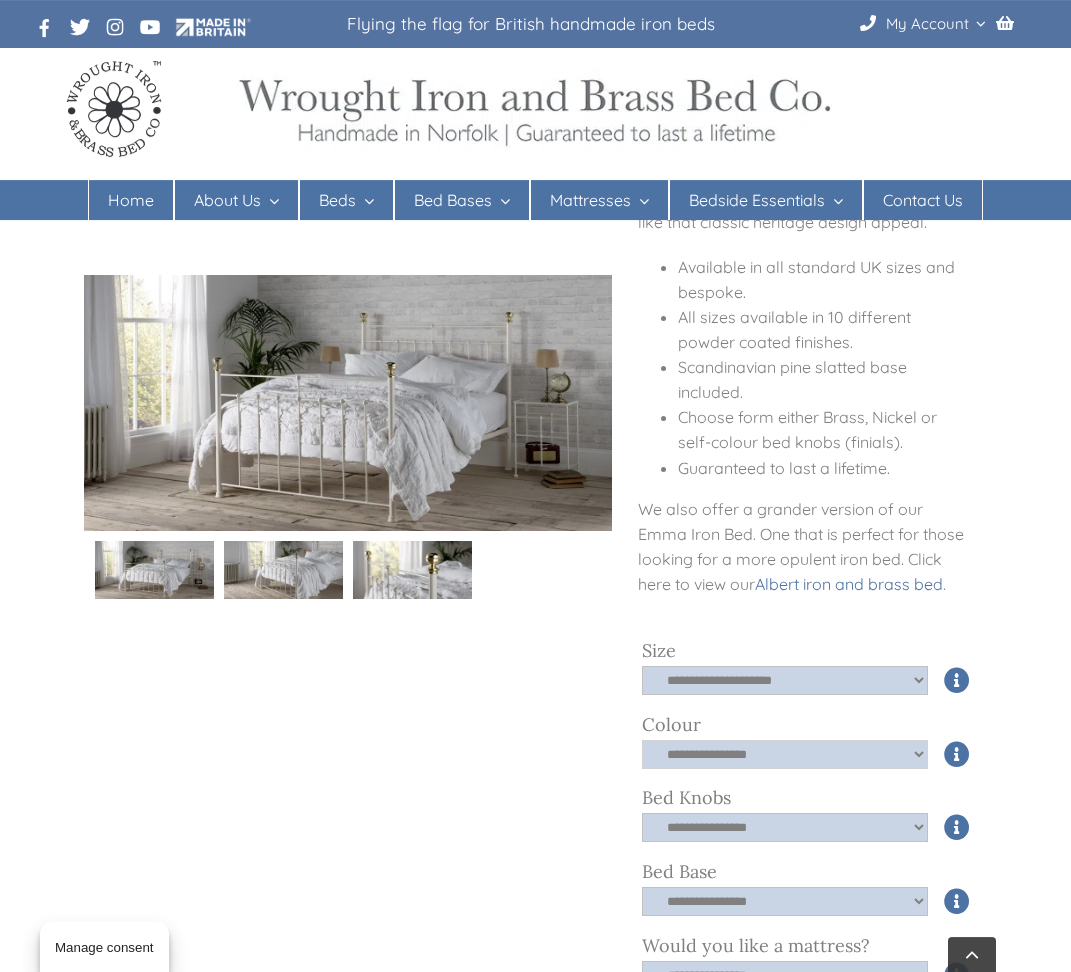 click on "**********" 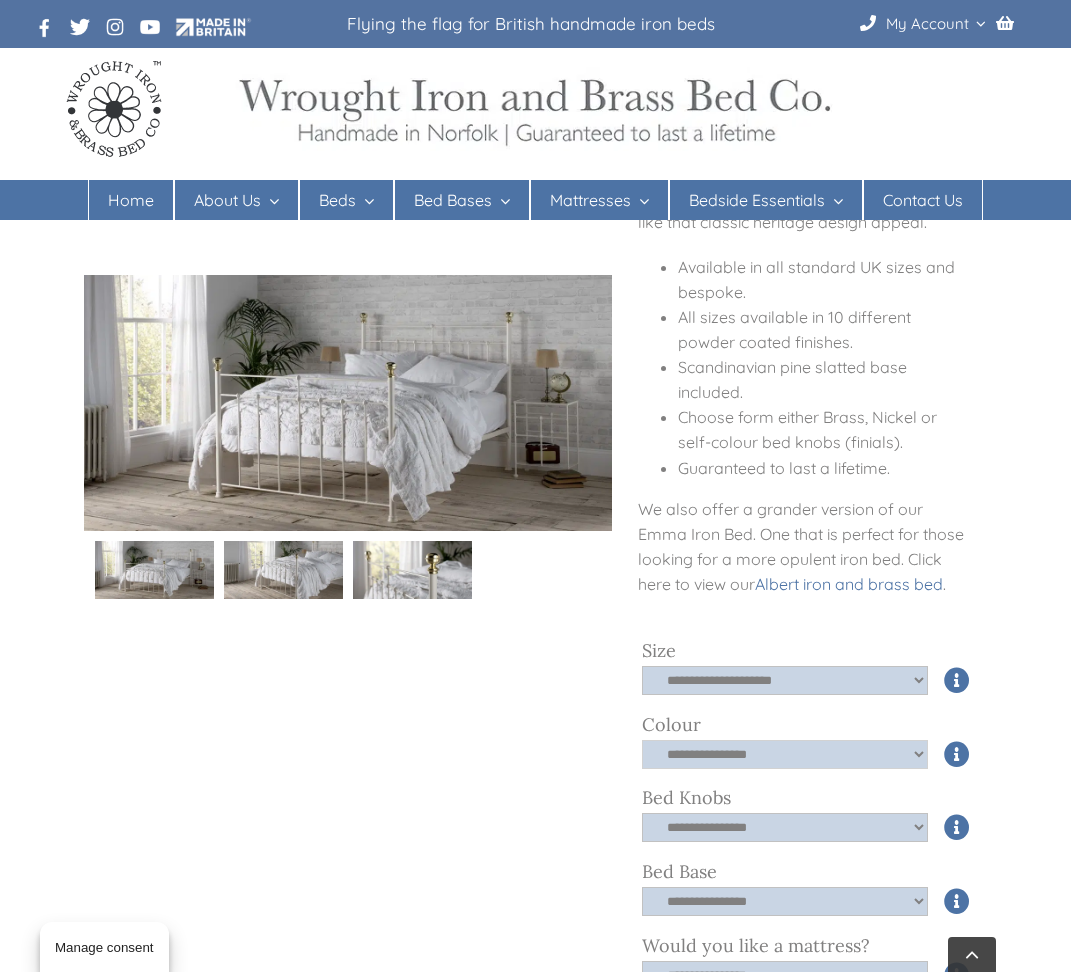 select on "*****" 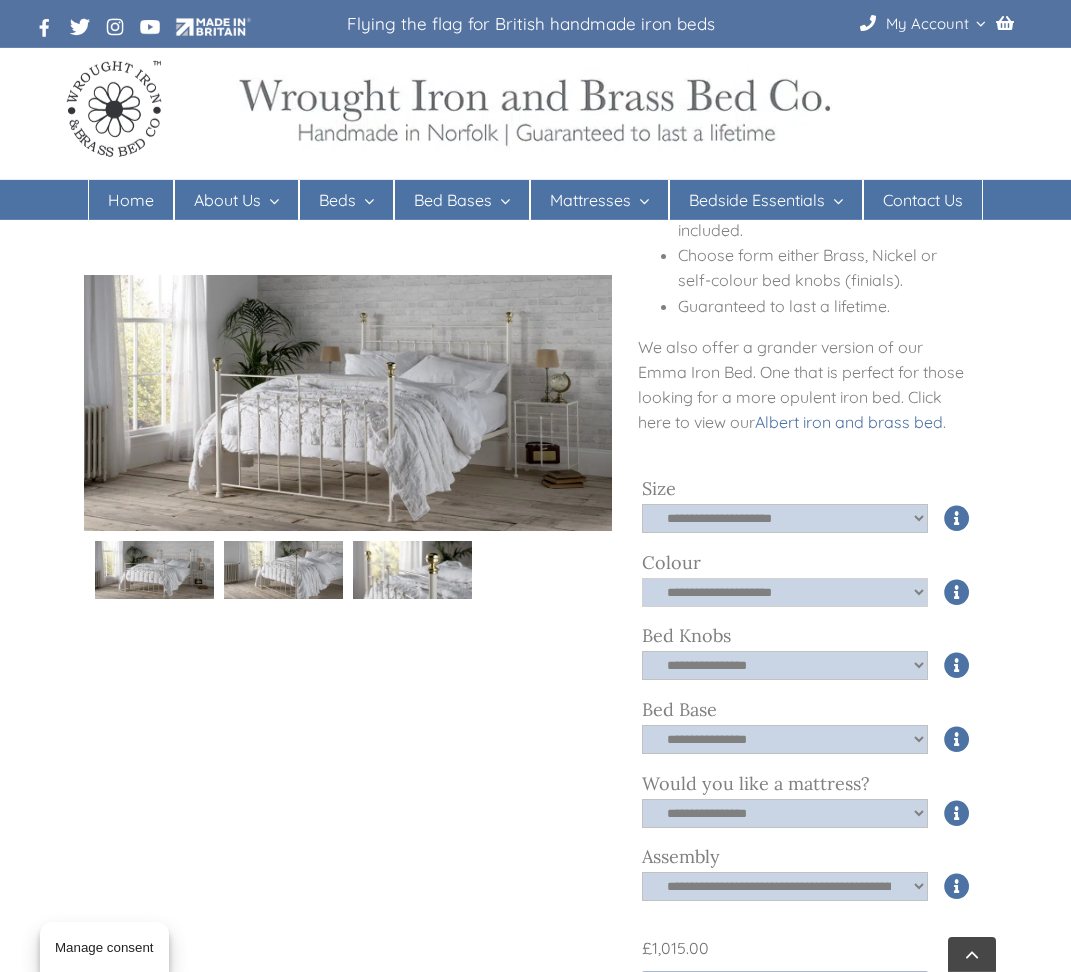 scroll, scrollTop: 488, scrollLeft: 0, axis: vertical 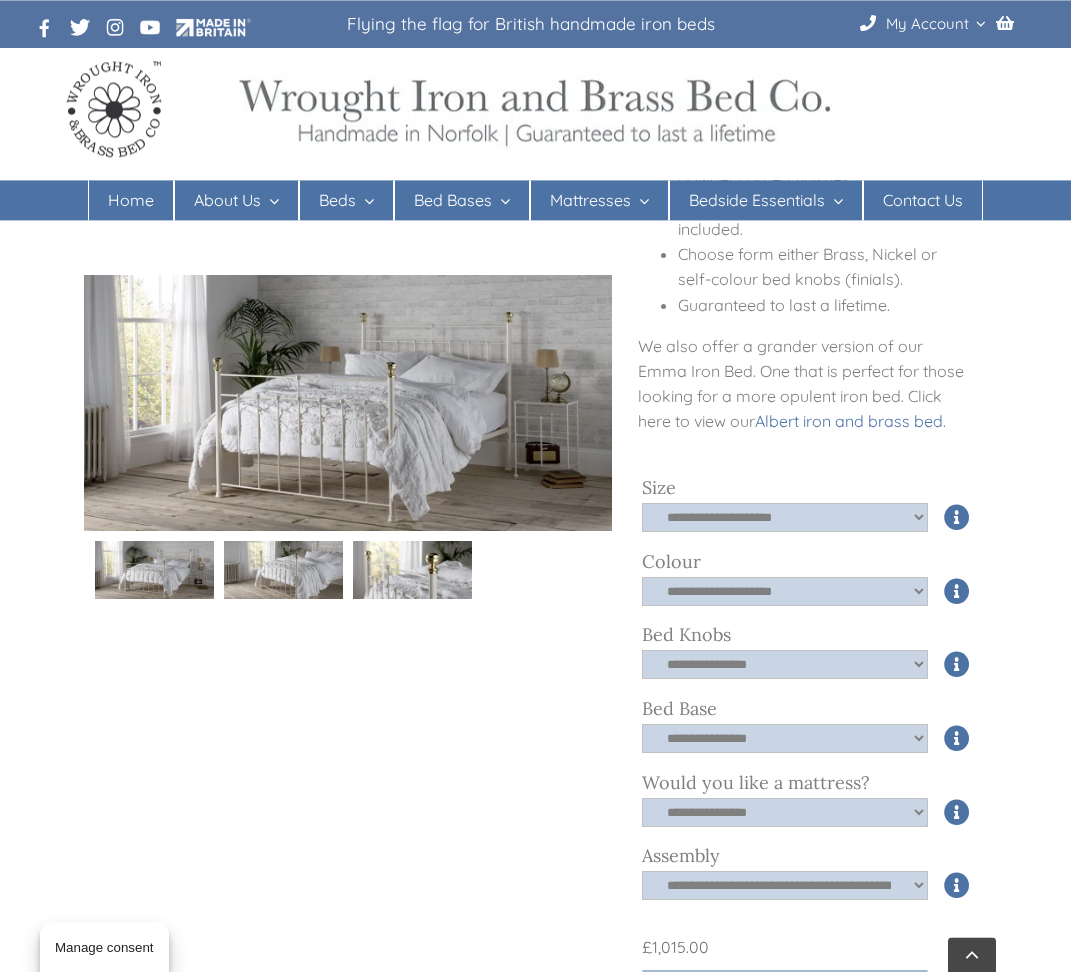 click at bounding box center [957, 885] 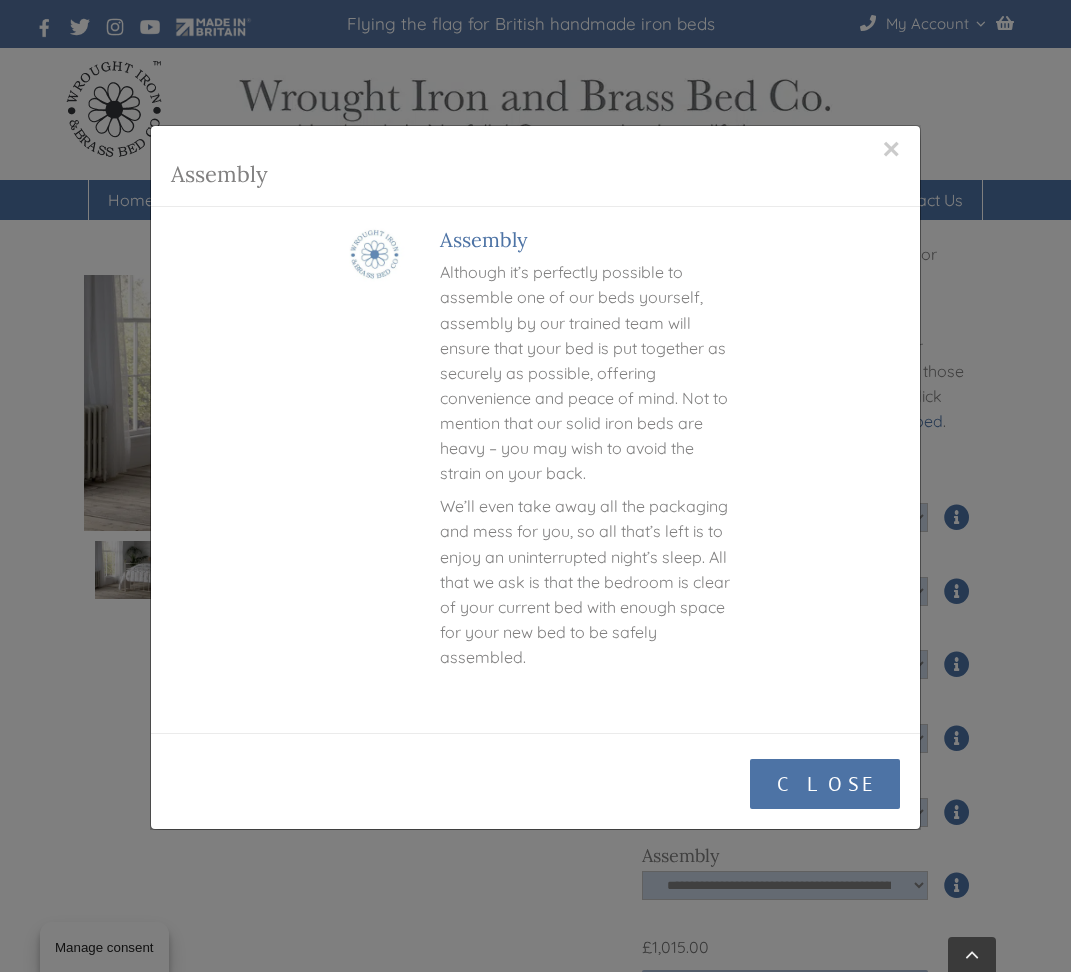 click on "Close" at bounding box center [825, 784] 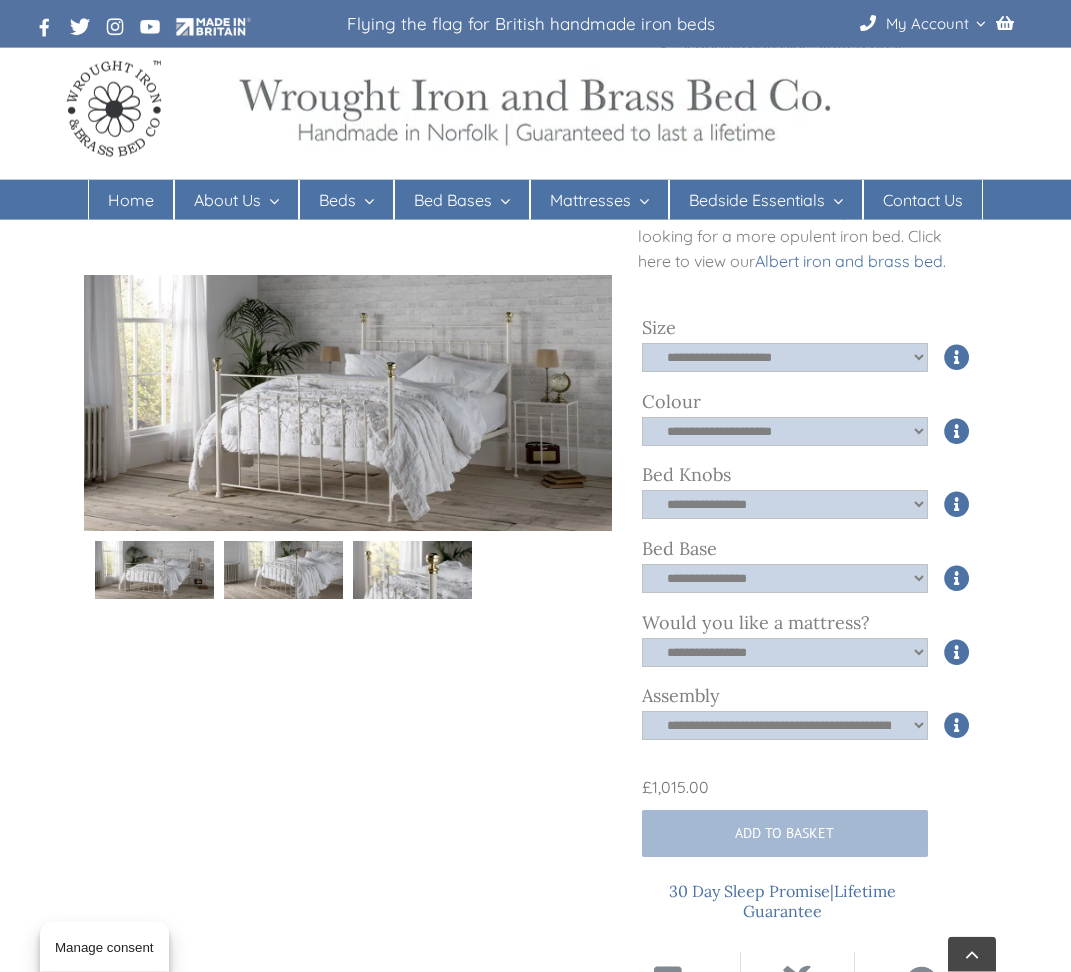 scroll, scrollTop: 649, scrollLeft: 0, axis: vertical 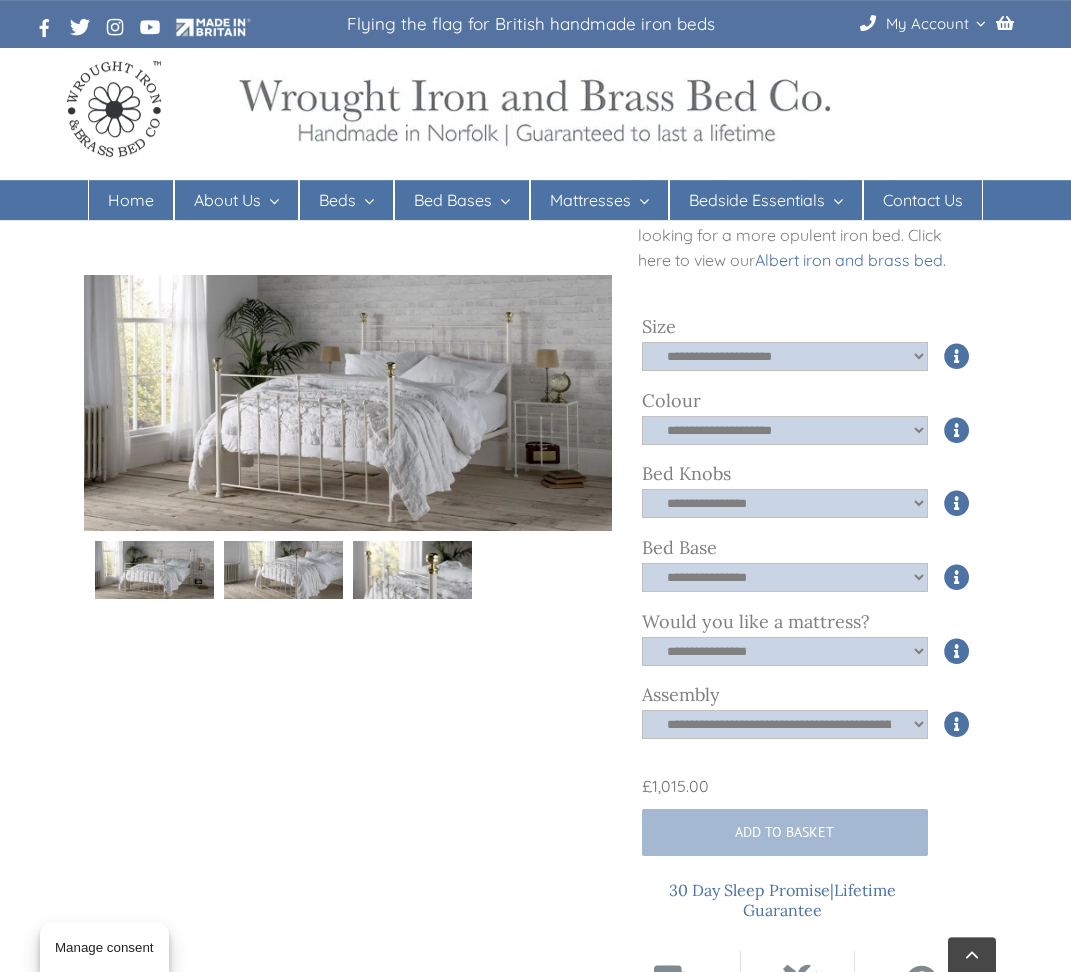 click at bounding box center (957, 724) 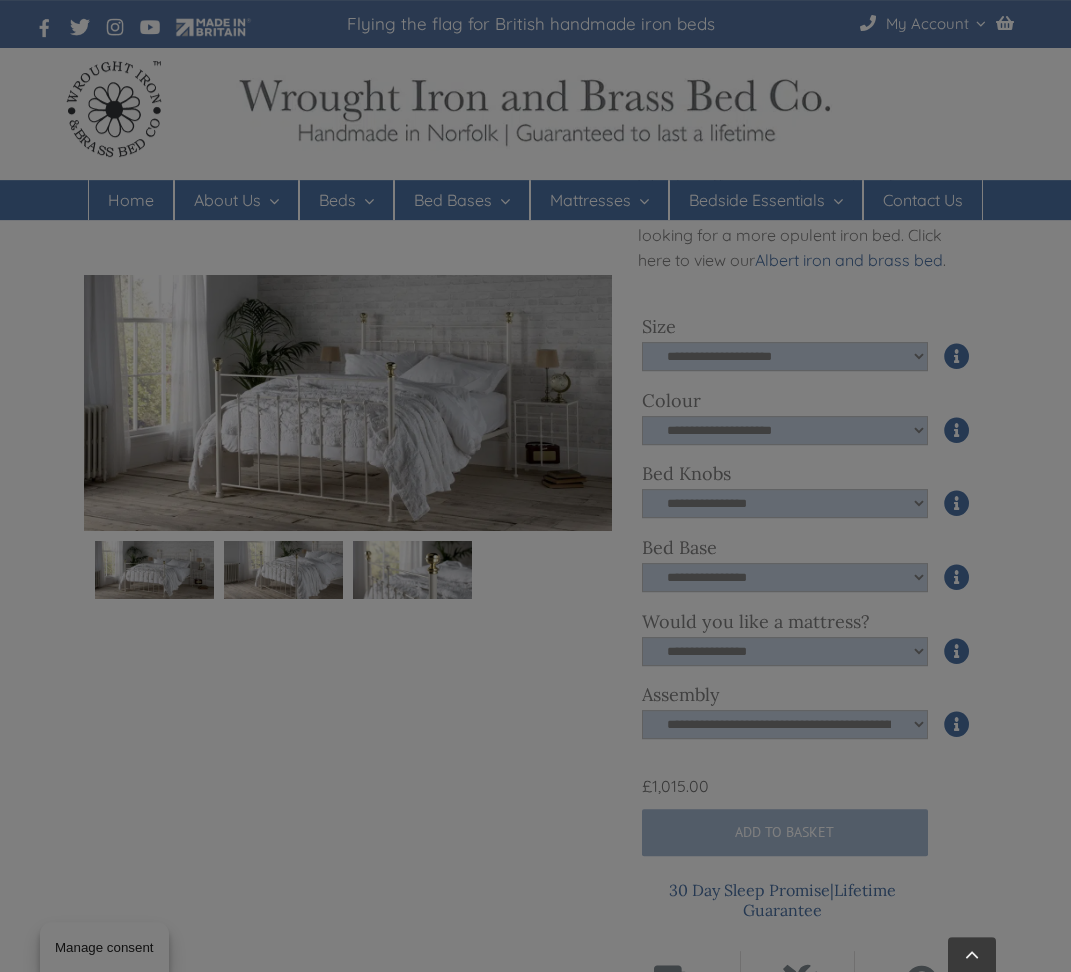 scroll, scrollTop: 649, scrollLeft: 0, axis: vertical 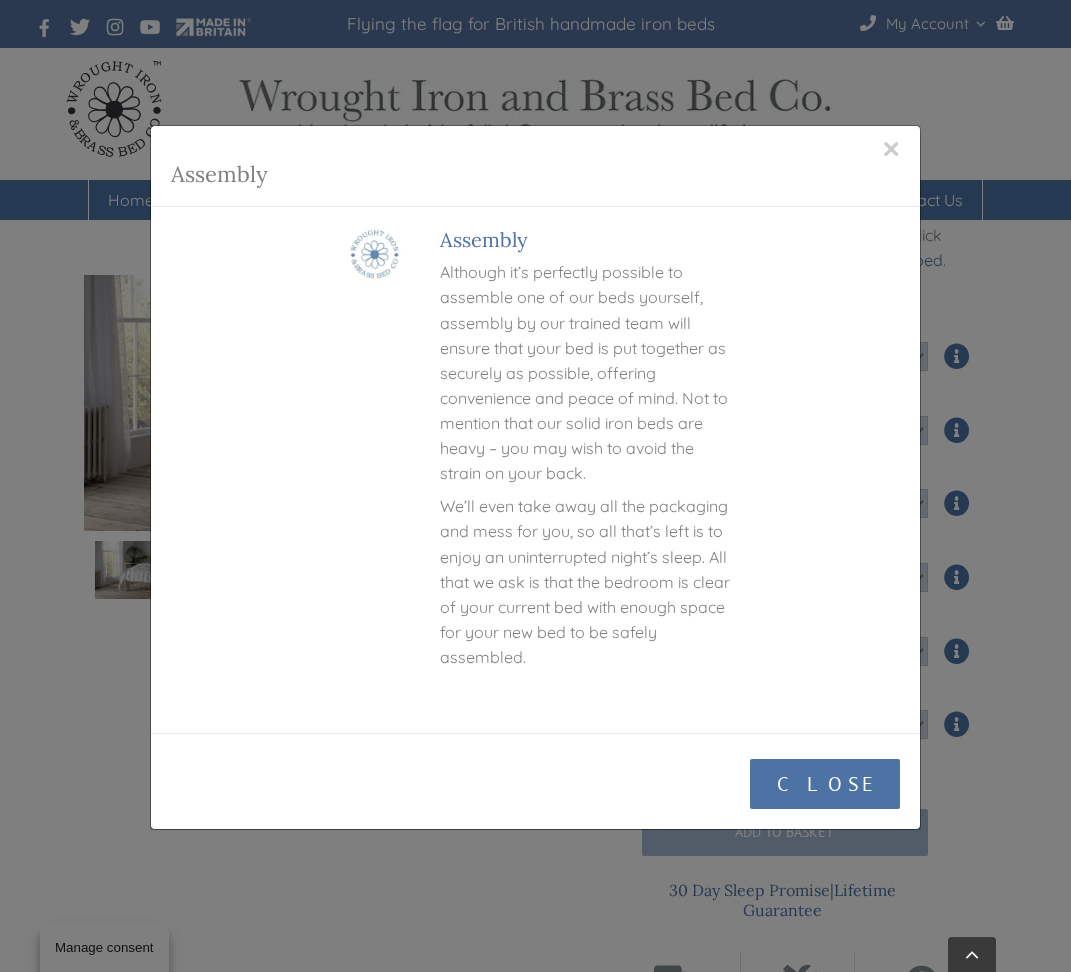 click on "Close" at bounding box center [825, 784] 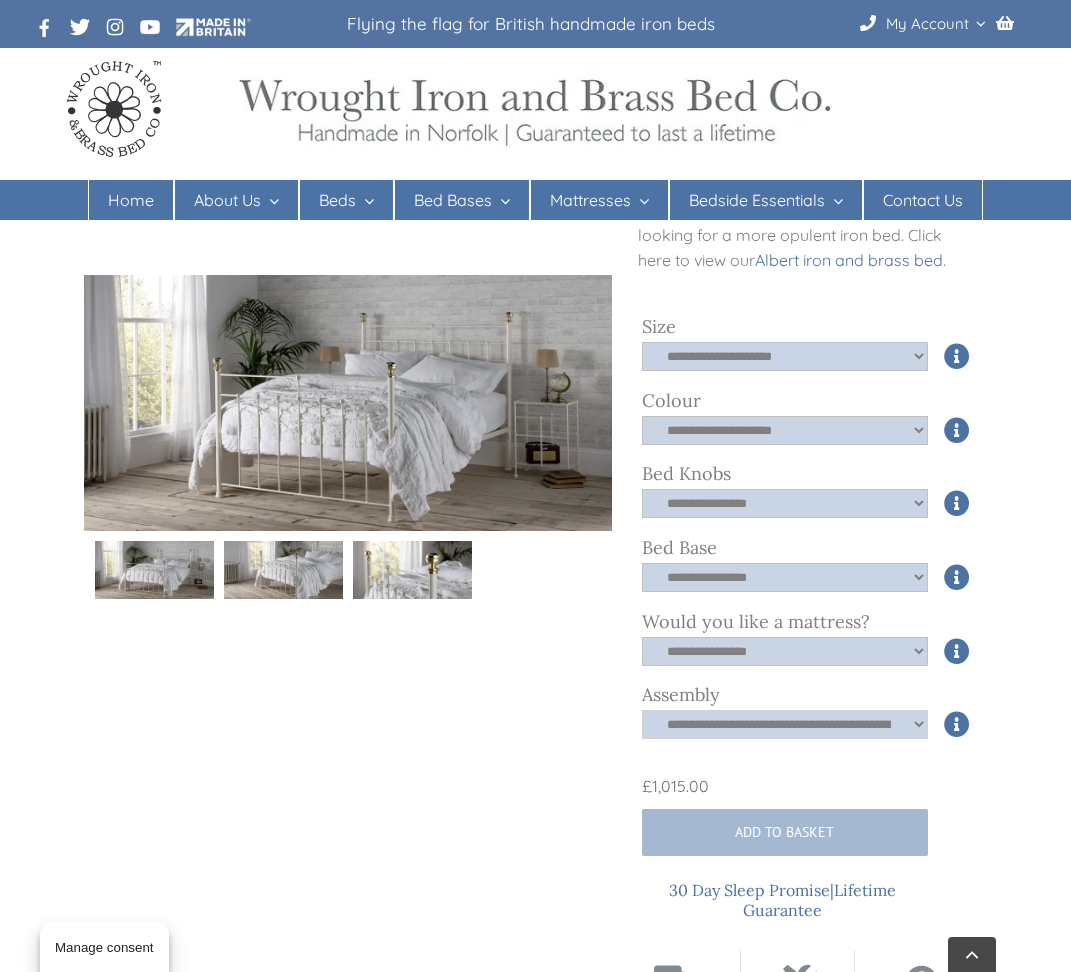 click on "**********" 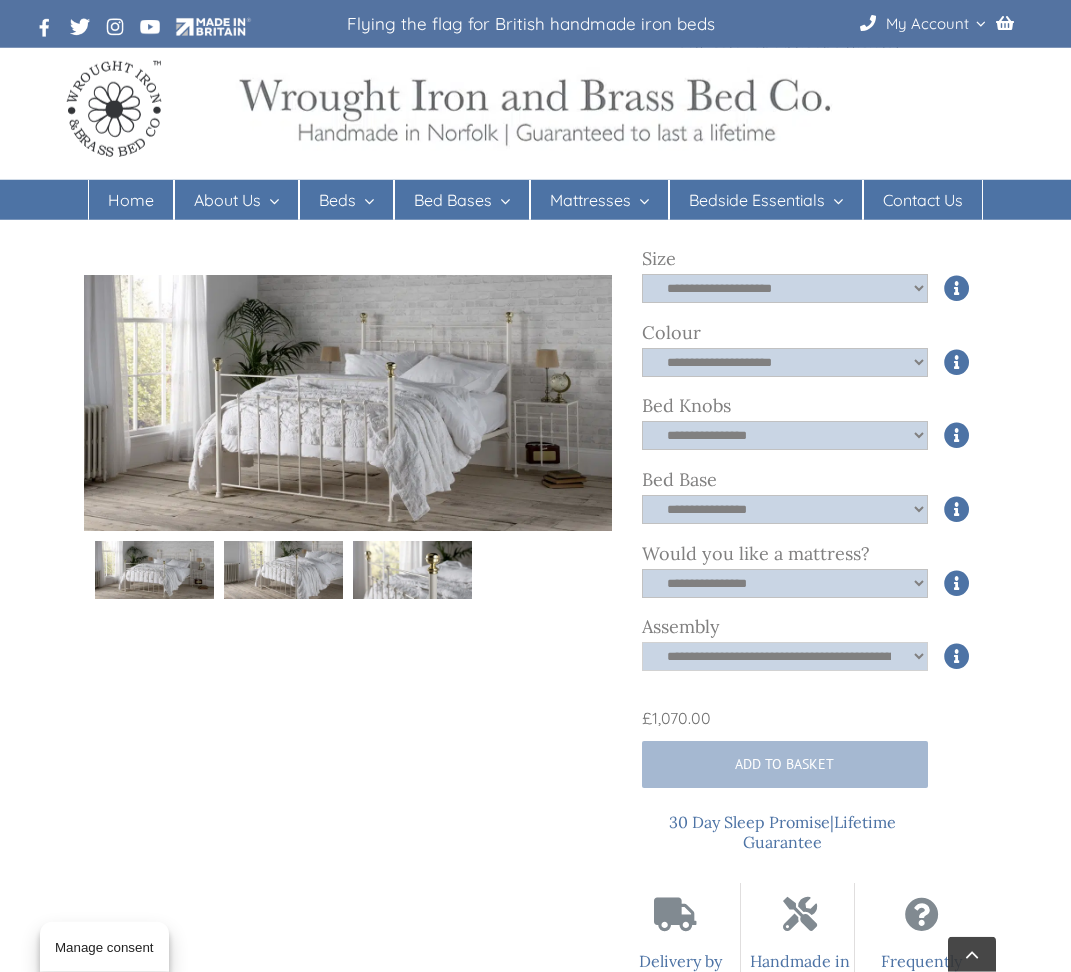 scroll, scrollTop: 718, scrollLeft: 0, axis: vertical 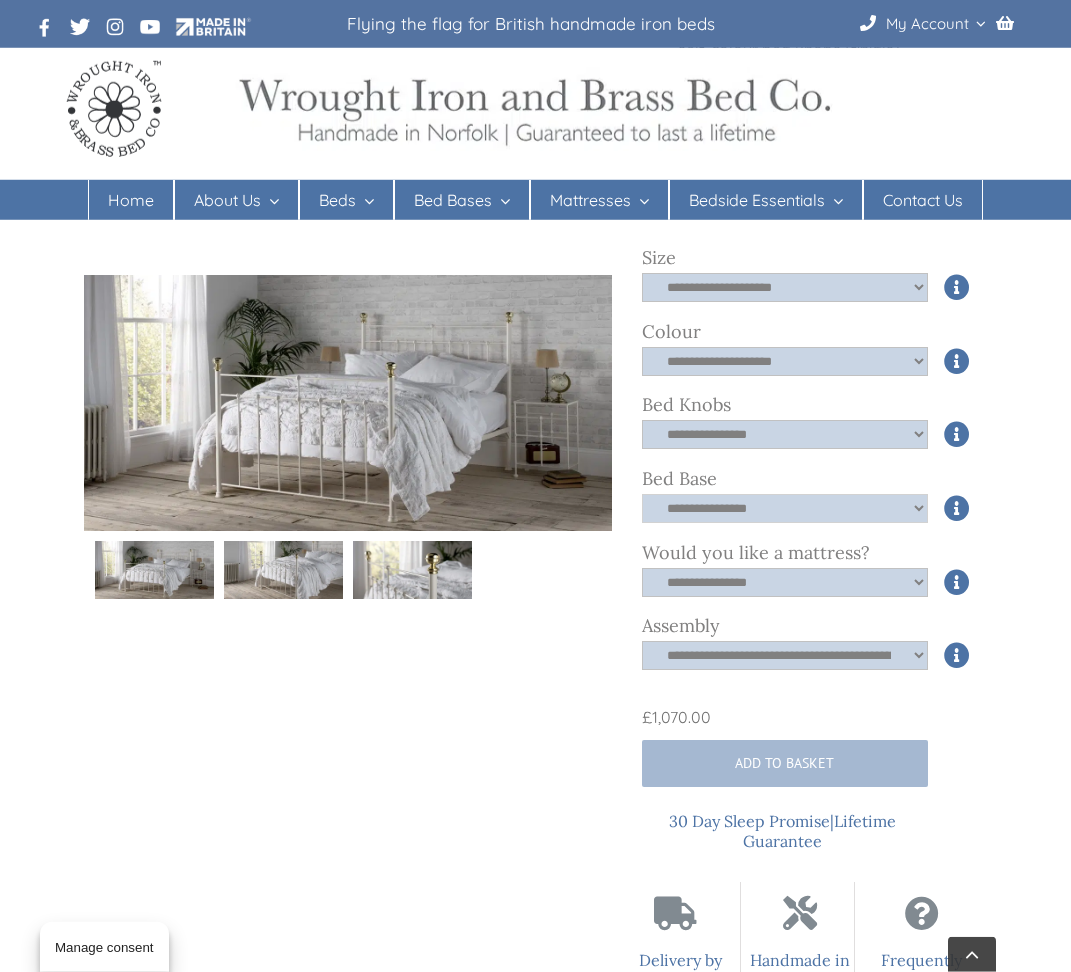 click on "**********" 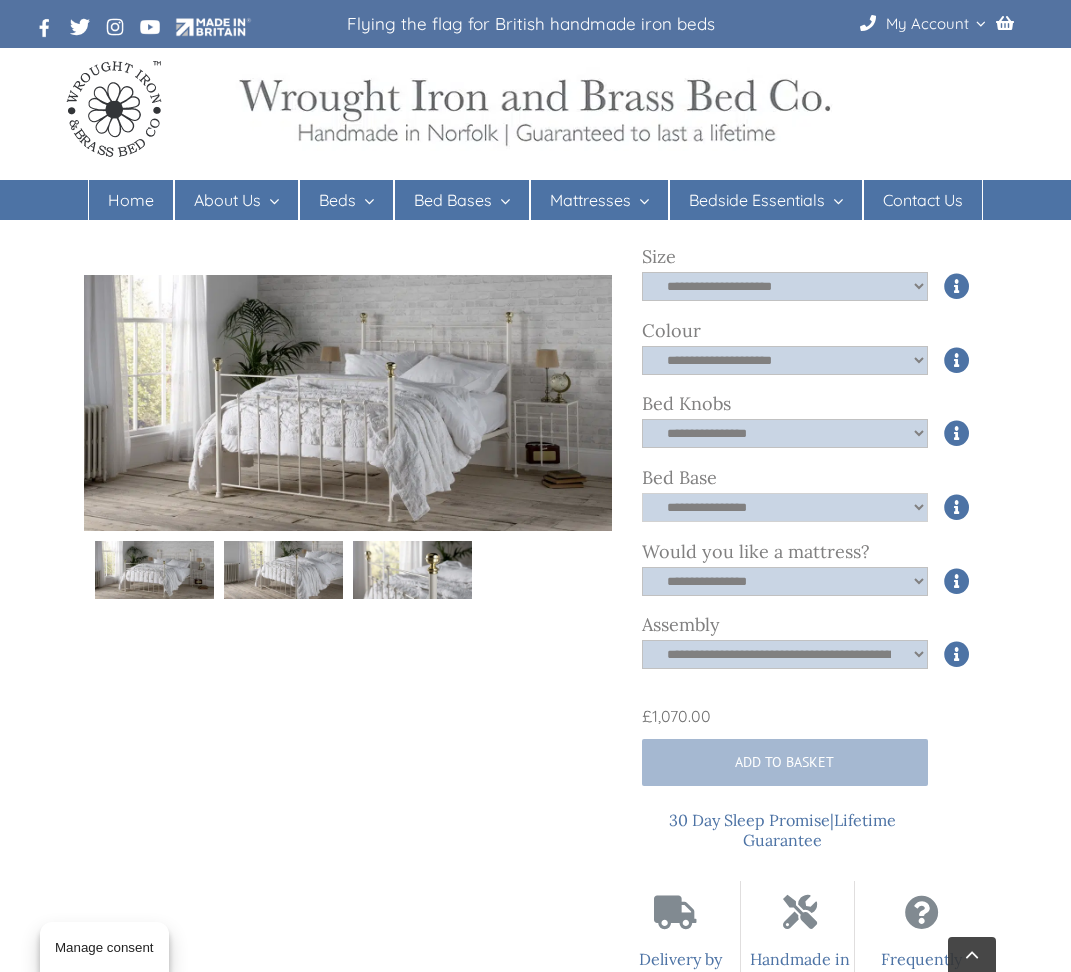 select on "*****" 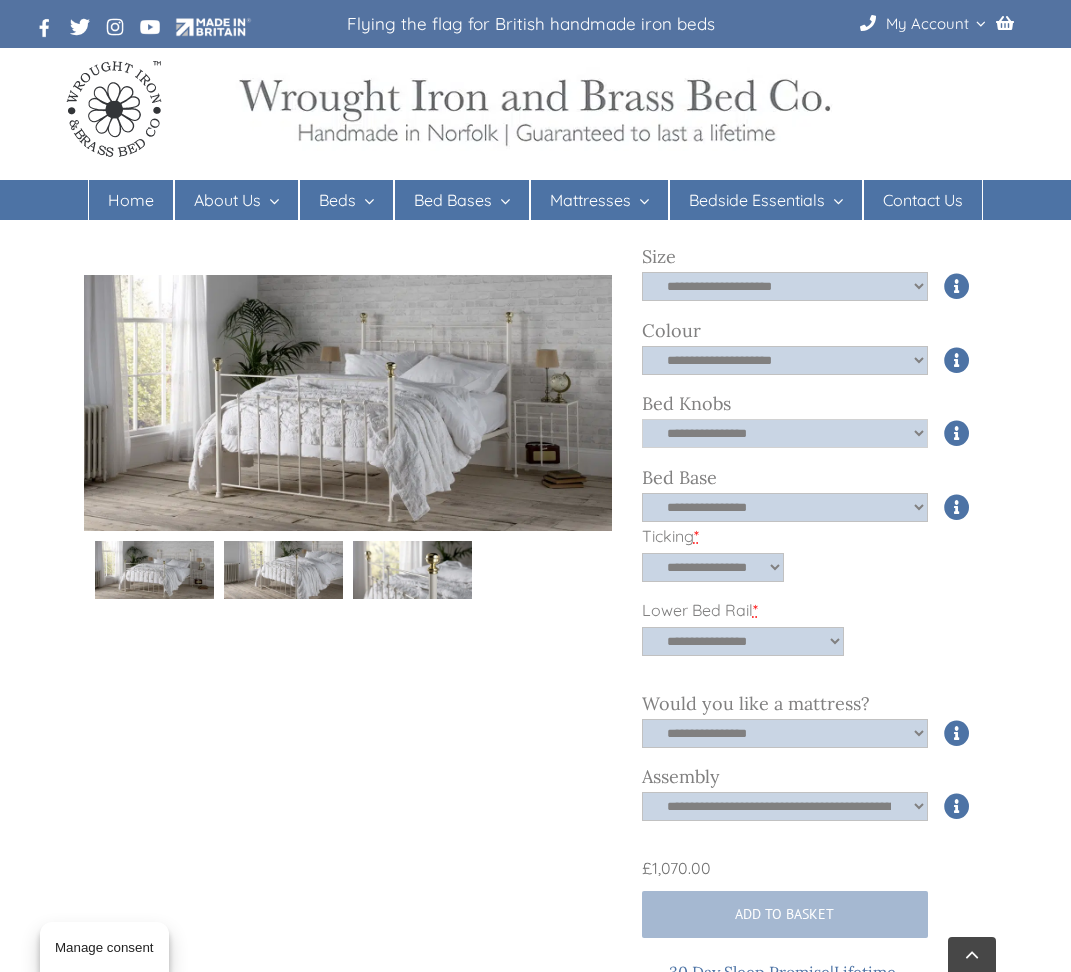 click on "**********" 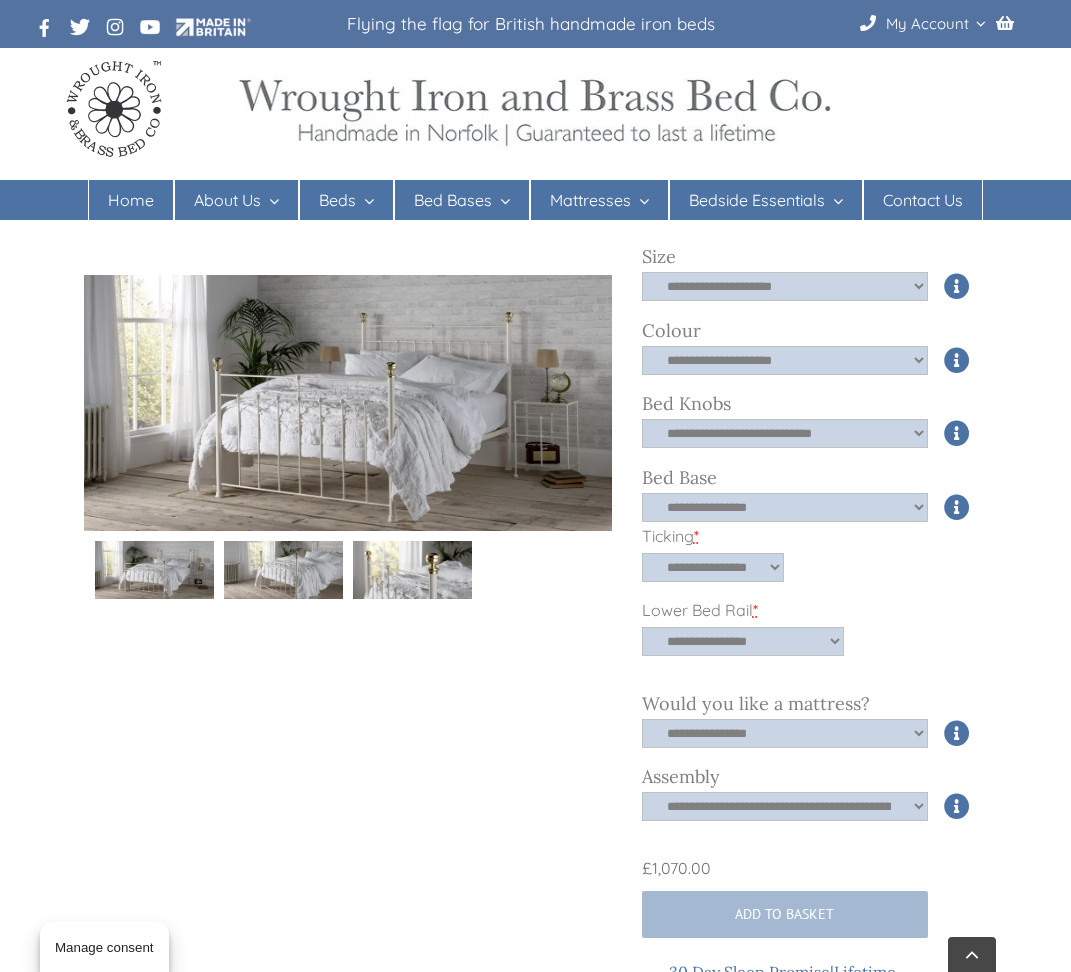 click at bounding box center (957, 507) 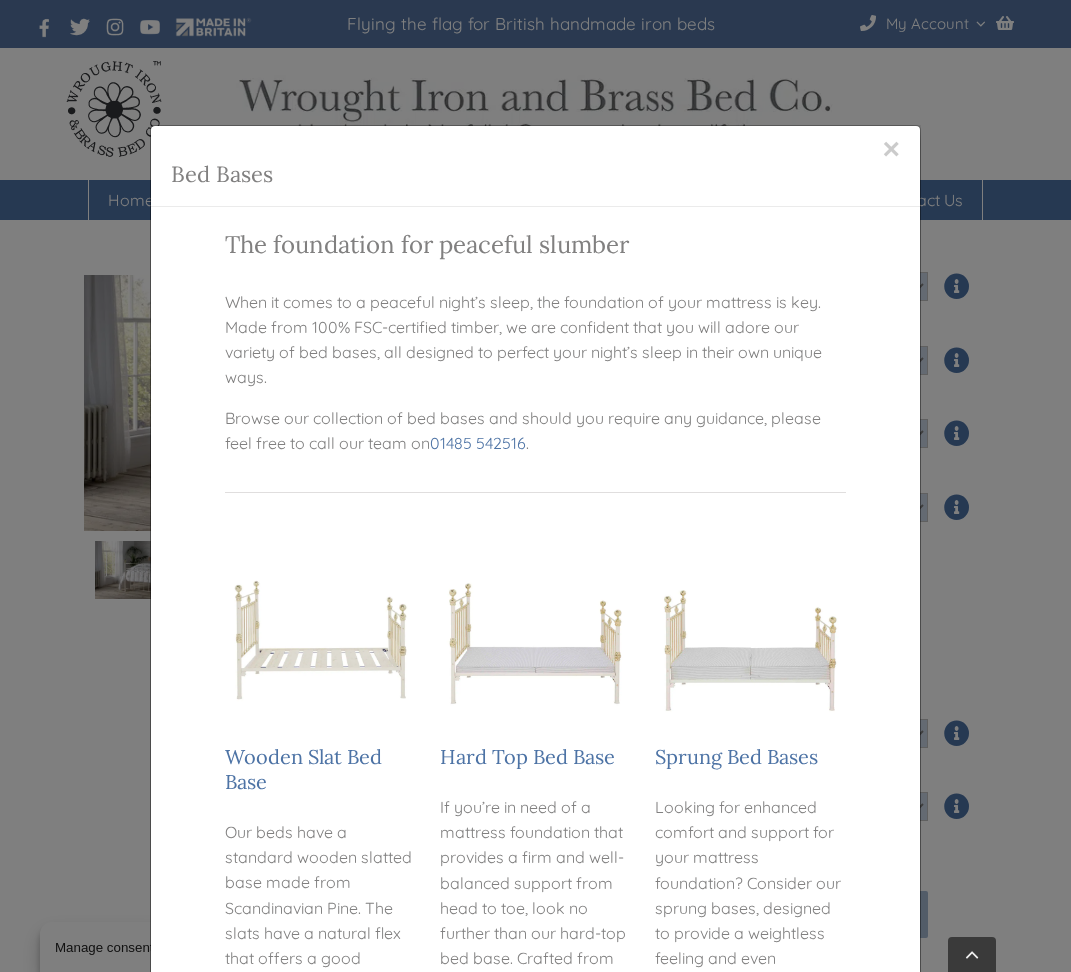 click on "×
Bed Bases
The foundation for peaceful slumber
When it comes to a peaceful night’s sleep, the foundation of your mattress is key. Made from 100% FSC-certified timber, we are confident that you will adore our variety of bed bases, all designed to perfect your night’s sleep in their own unique ways.
Browse our collection of bed bases and should you require any guidance, please feel free to call our team on  [PHONE] .
Wooden Slat Bed Base
Our beds have a standard wooden slatted base made from Scandinavian Pine. The slats have a natural flex that offers a good balance of comfort and support. Each slat is 15 cm wide and just under an inch deep, which helps to make your mattress wear more evenly.
Hard Top Bed Base
Due to the proportions of some of our styles, such as our Grace and Edward [PHONE] .
Sprung Bed Bases
Isaac and Bertie
[PHONE] .
Close" at bounding box center [535, 486] 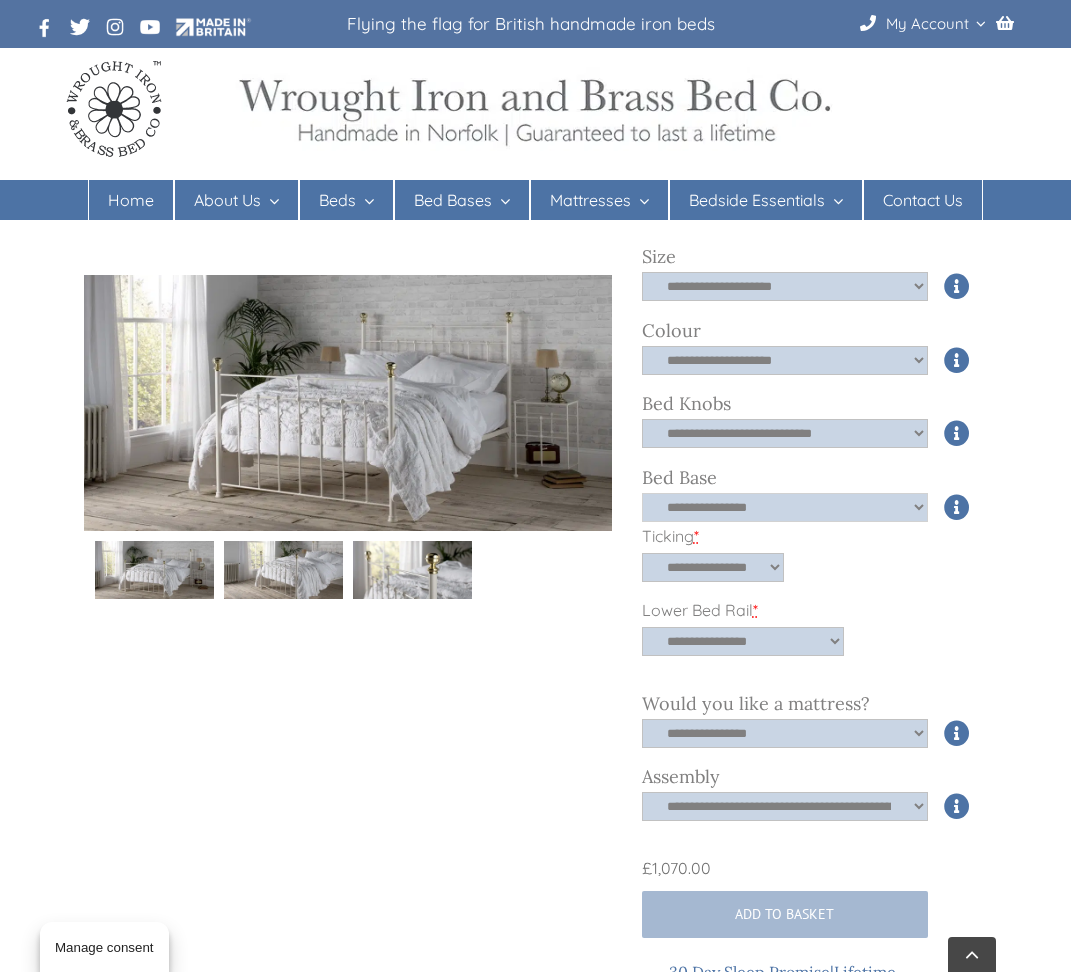 click on "**********" 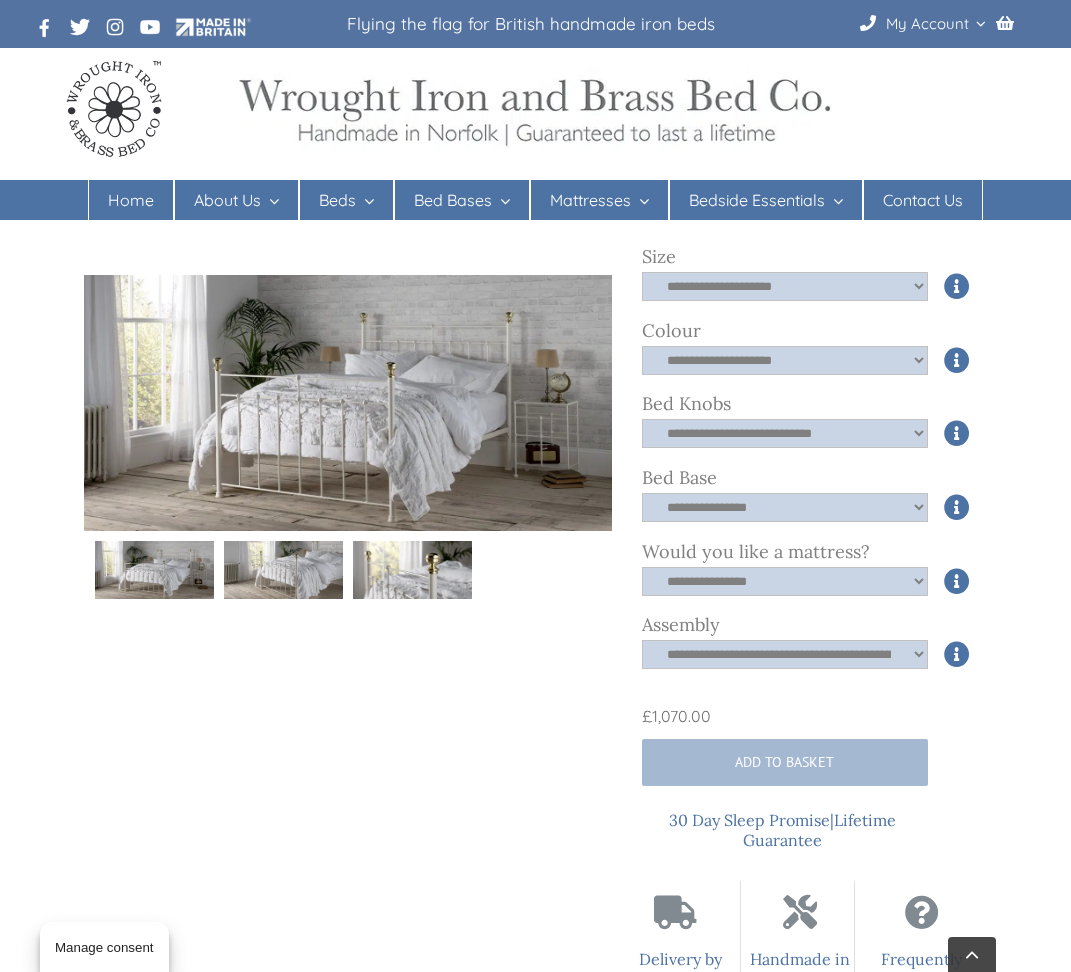 click on "**********" at bounding box center [536, 336] 